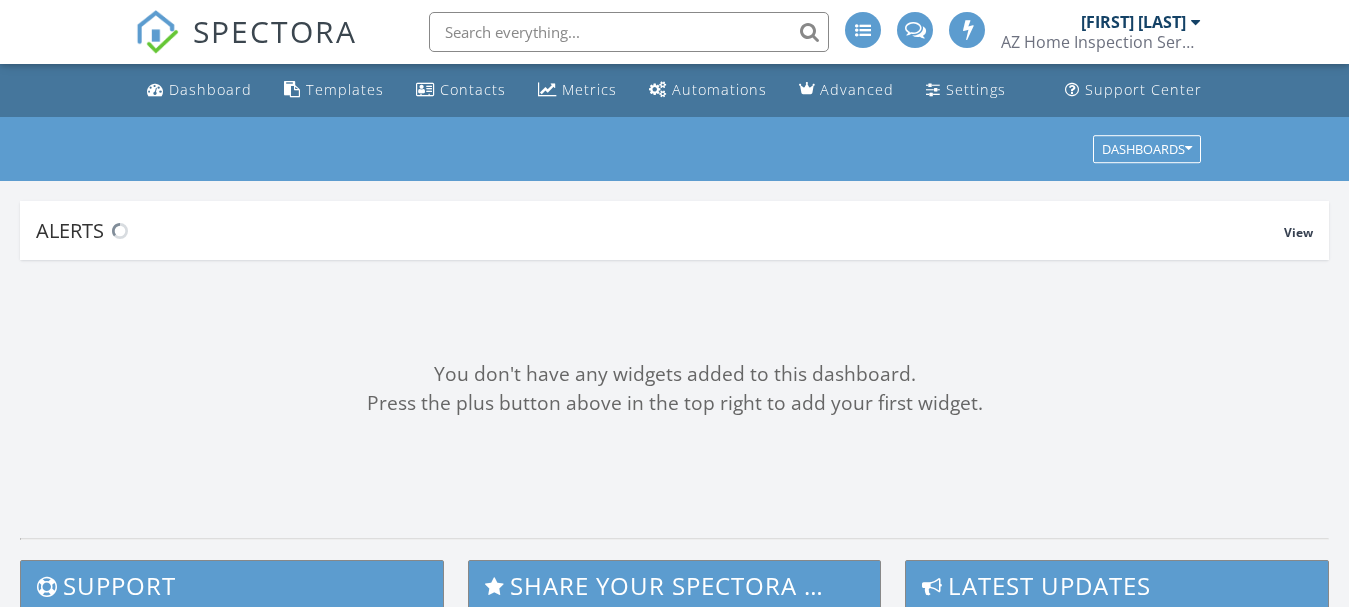 scroll, scrollTop: 0, scrollLeft: 0, axis: both 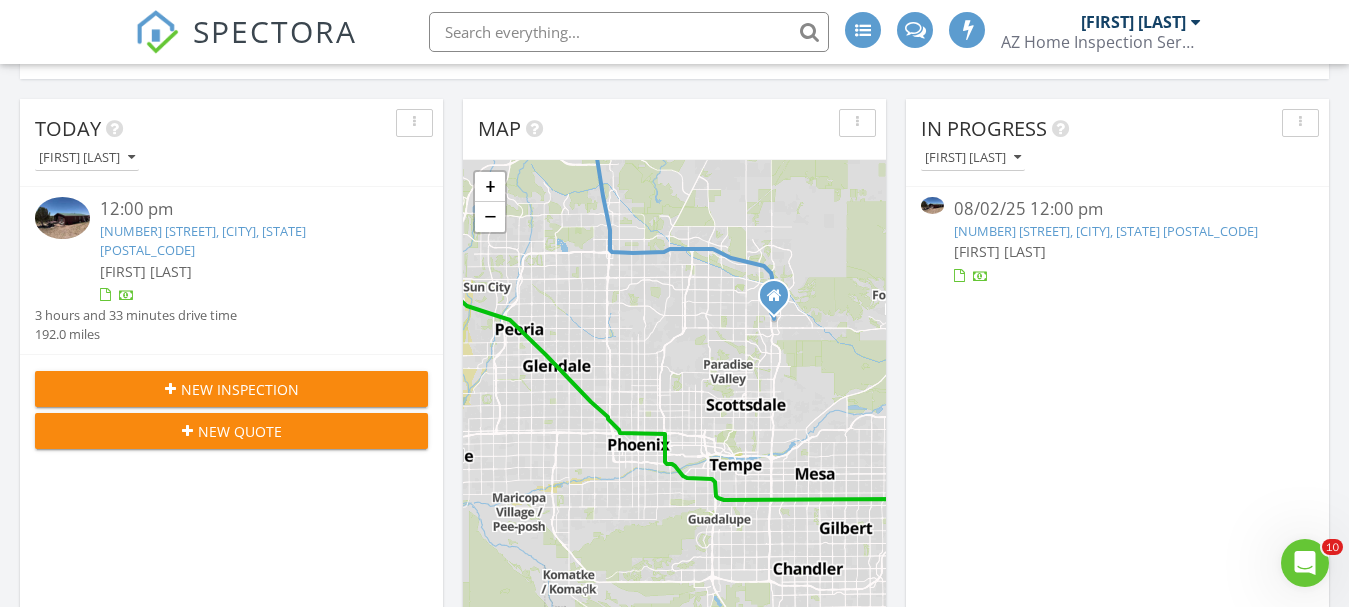 click on "12:00 pm" at bounding box center (247, 209) 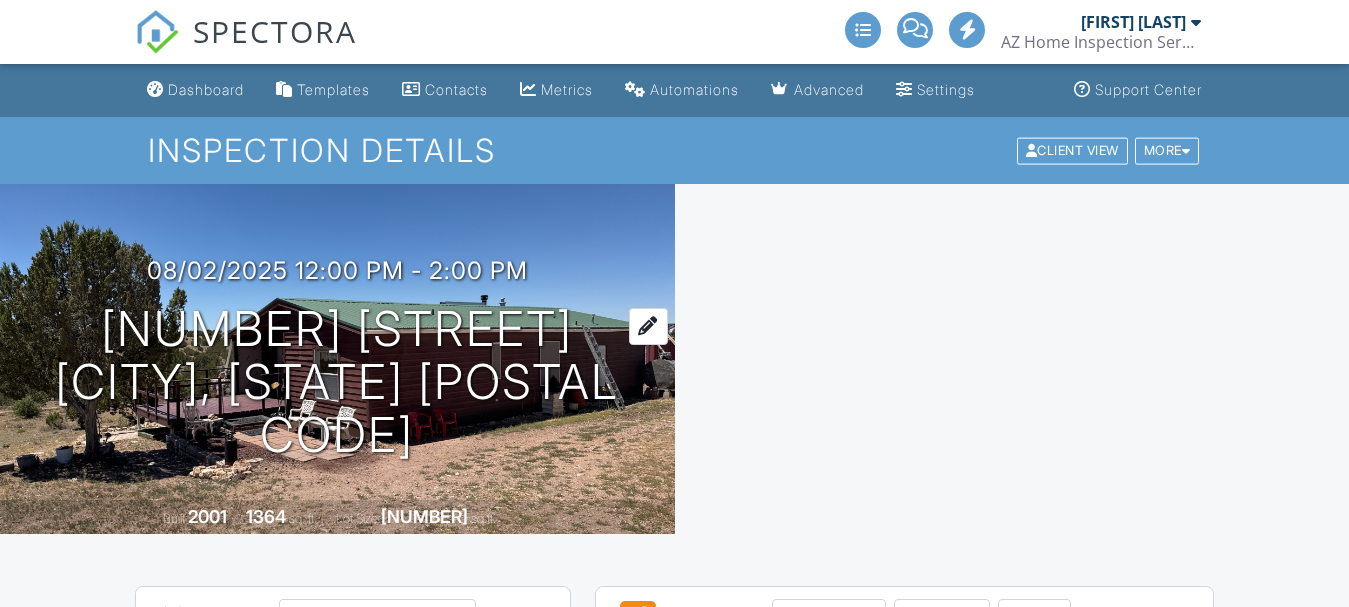 scroll, scrollTop: 0, scrollLeft: 0, axis: both 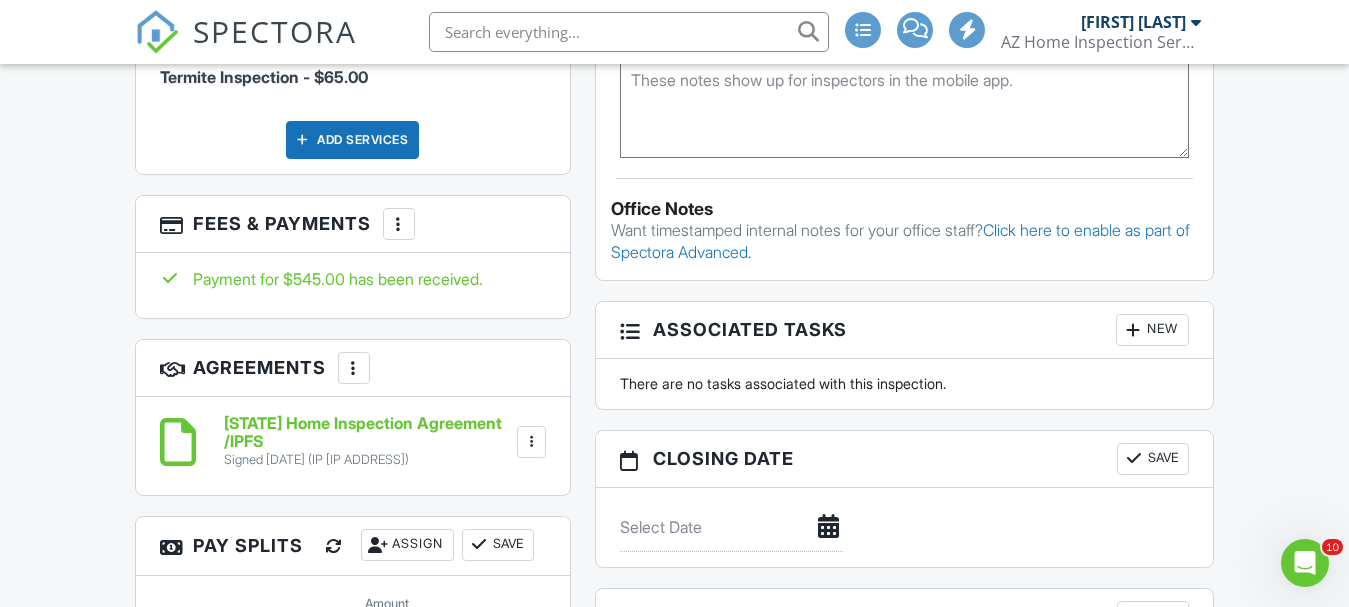 click at bounding box center (399, 224) 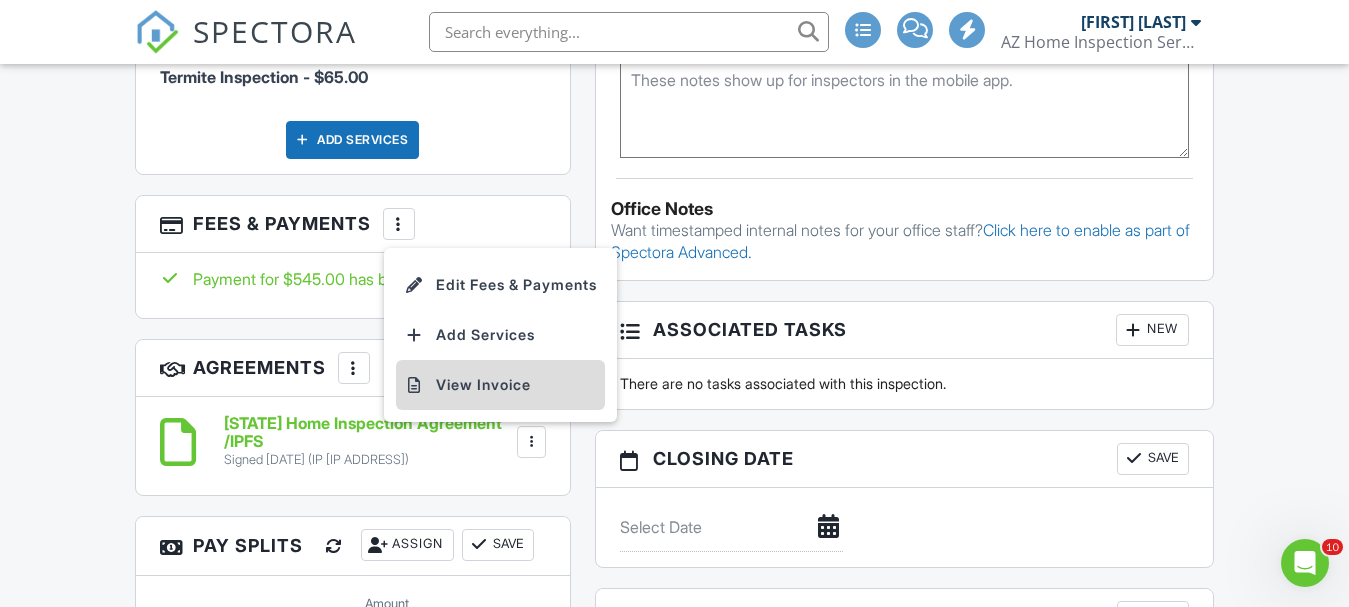 click on "View Invoice" at bounding box center (500, 385) 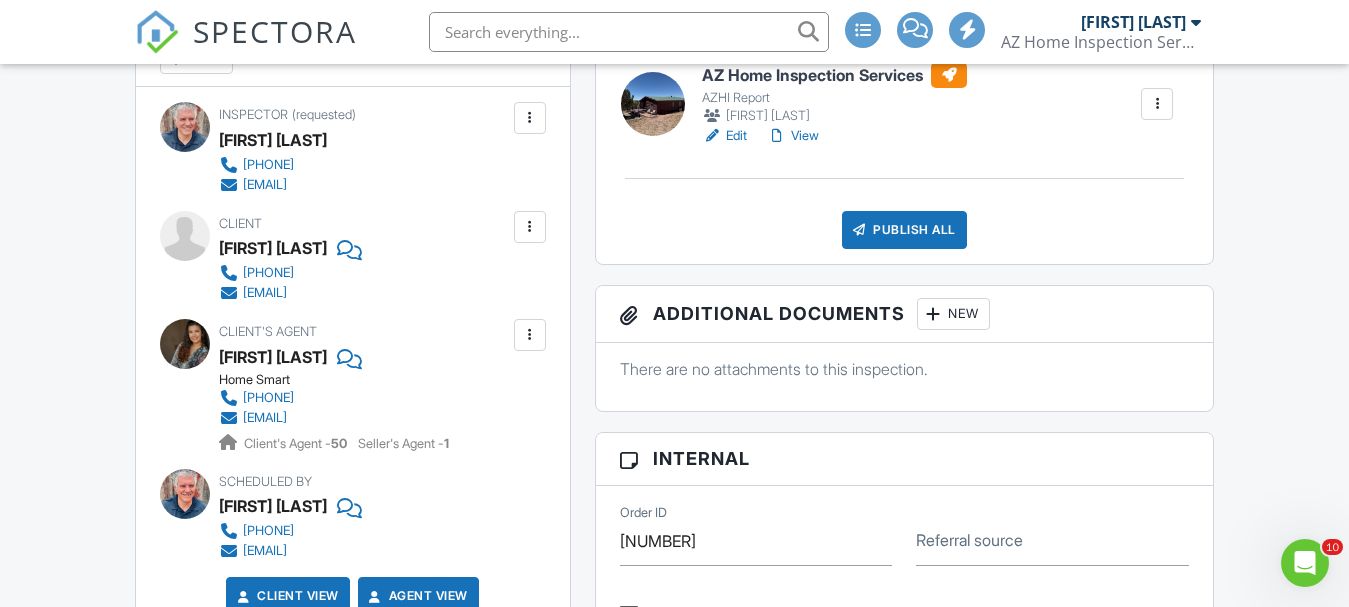 click at bounding box center (934, 314) 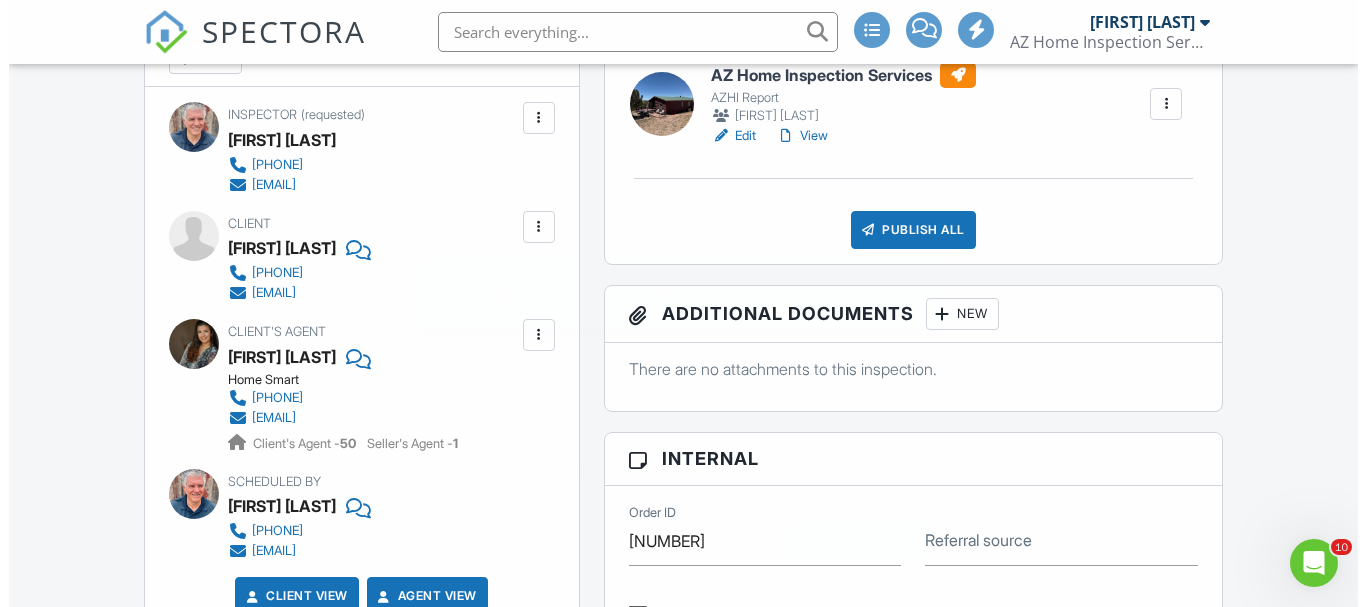 scroll, scrollTop: 598, scrollLeft: 0, axis: vertical 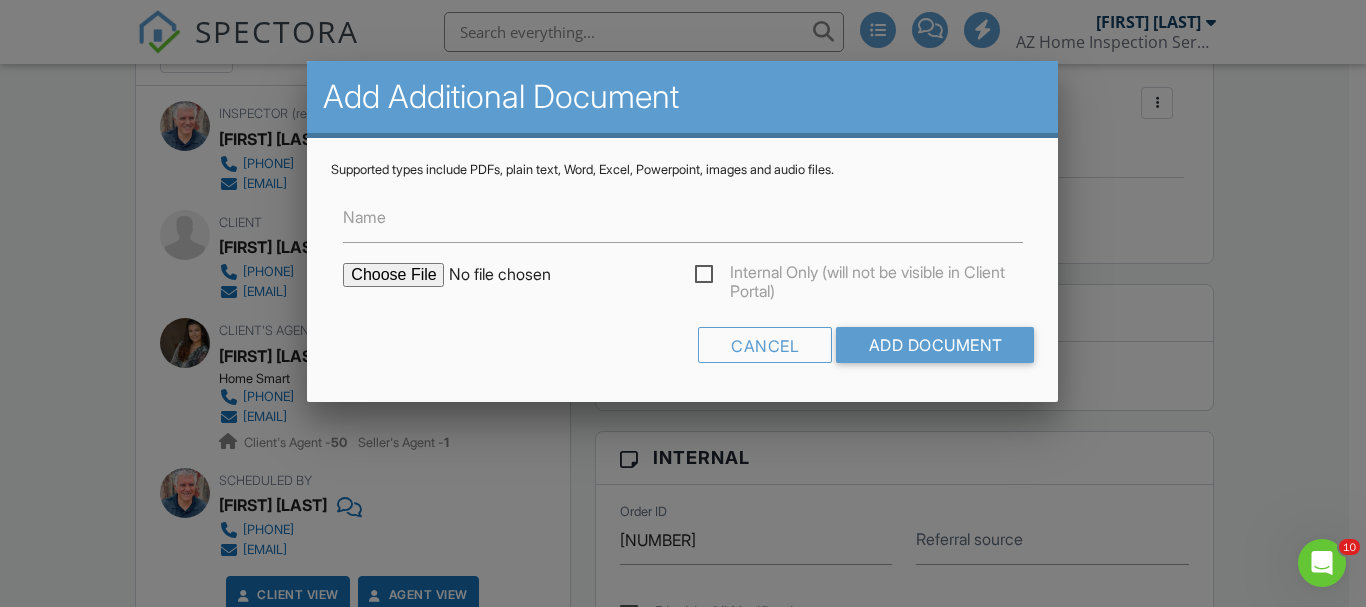 click at bounding box center (513, 275) 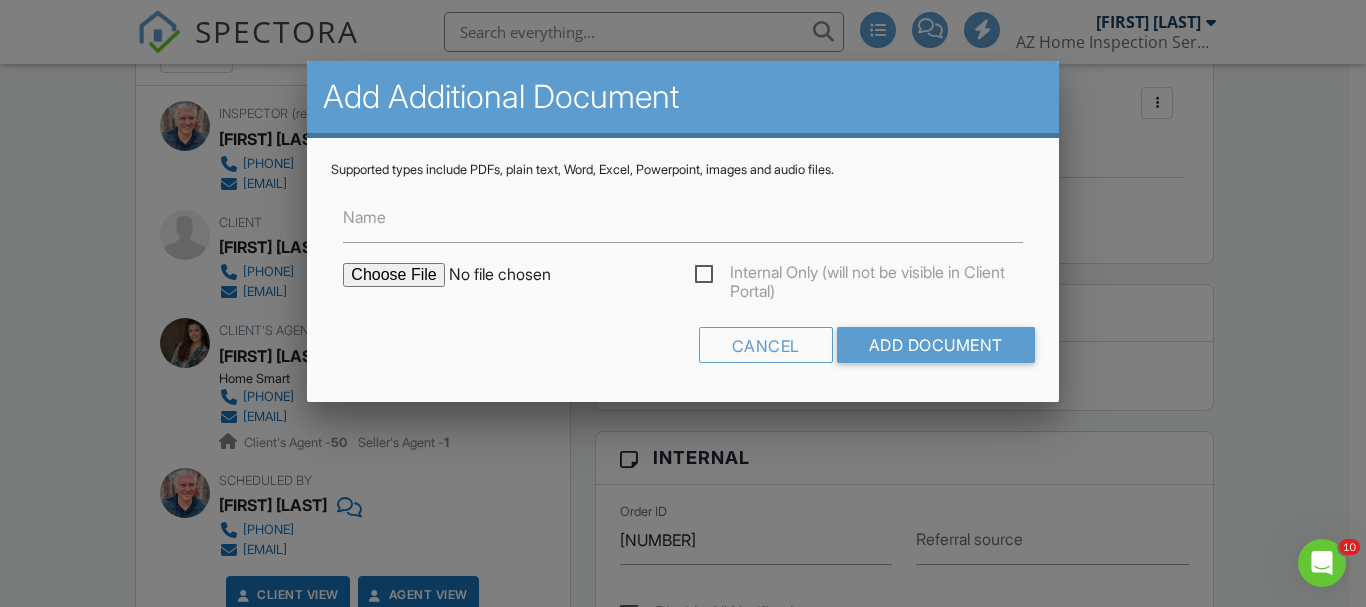 type on "C:\fakepath\3974-W-CLOVE-HITCH-RD-WILLIAMS-WIR.pdf" 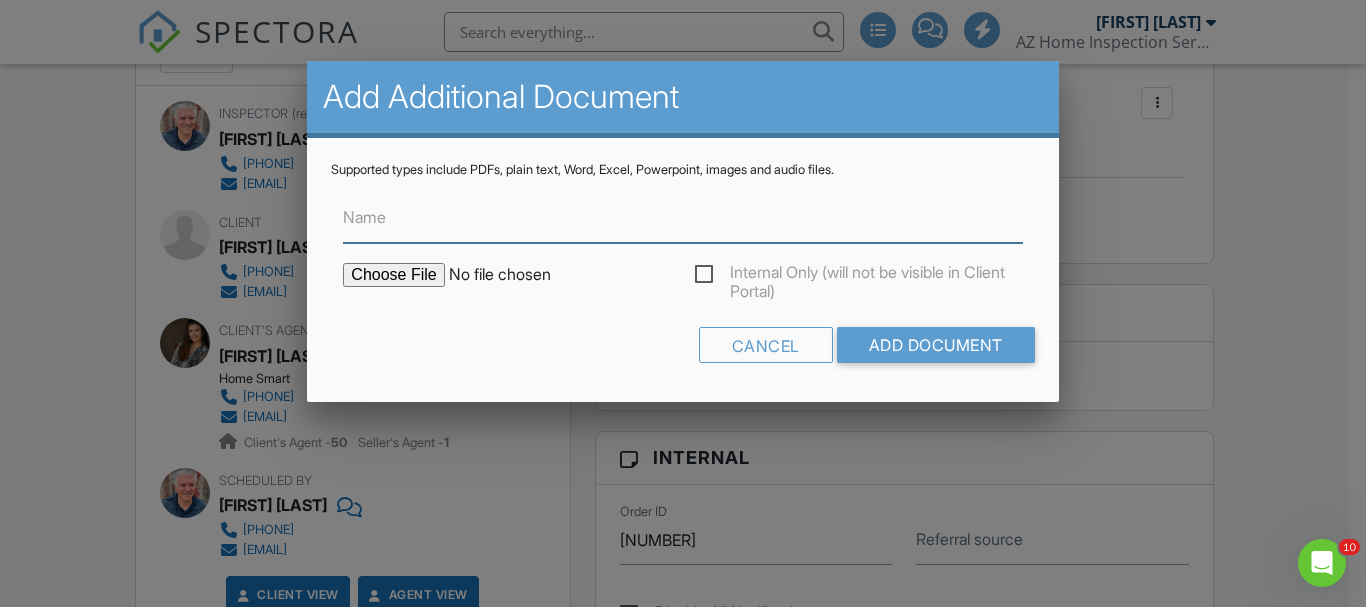 click on "Name" at bounding box center [682, 218] 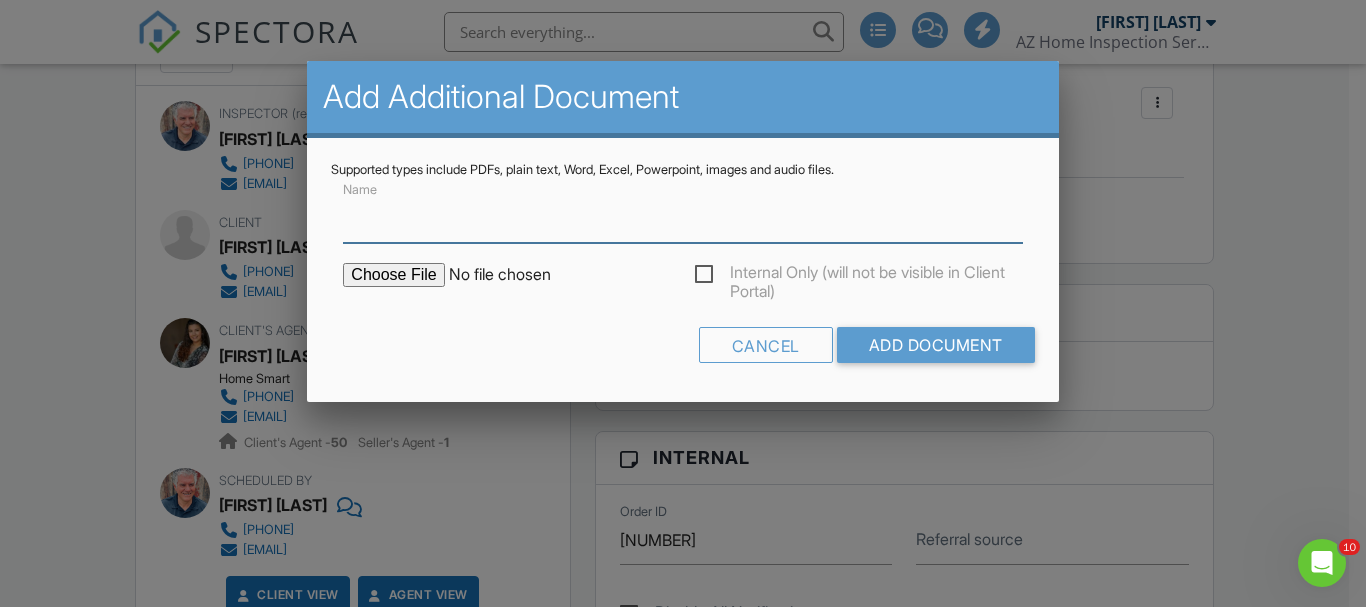type on "Termite Report - WDIR" 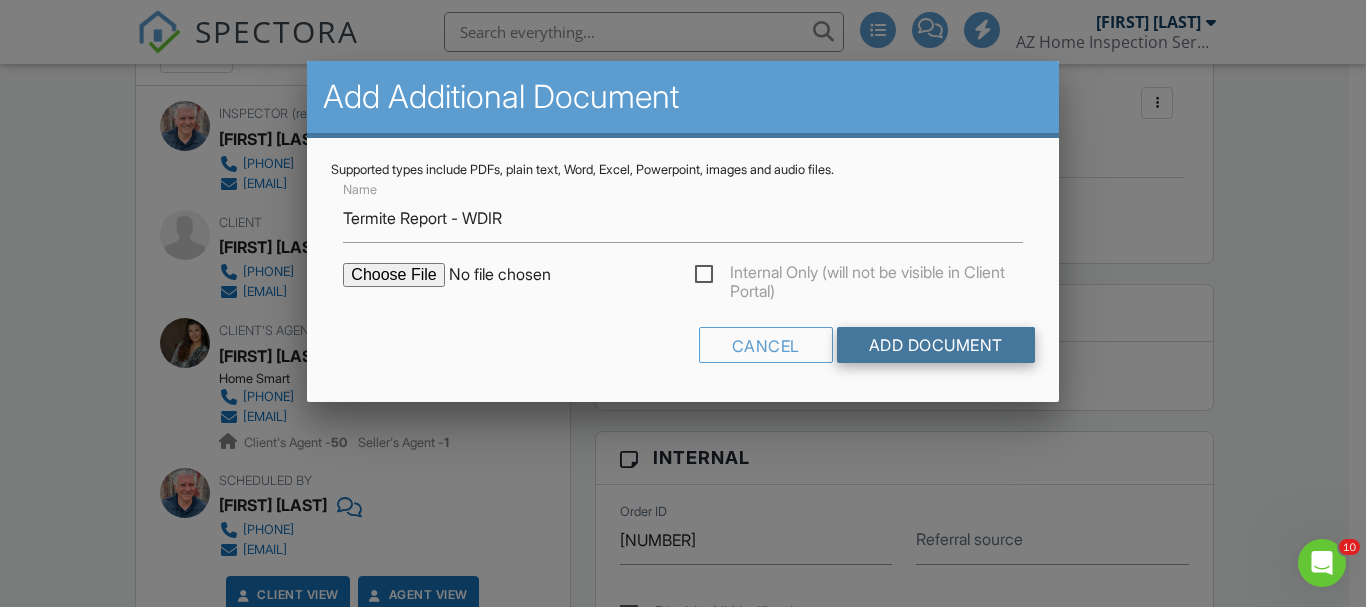 click on "Add Document" at bounding box center (936, 345) 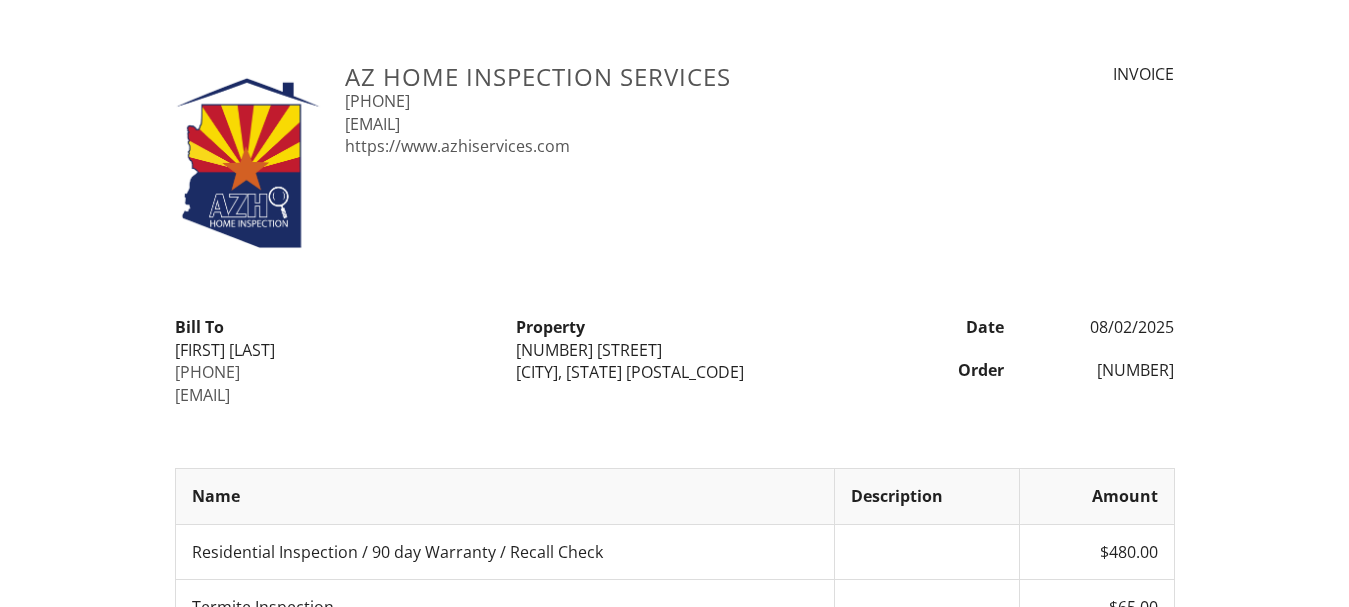 scroll, scrollTop: 0, scrollLeft: 0, axis: both 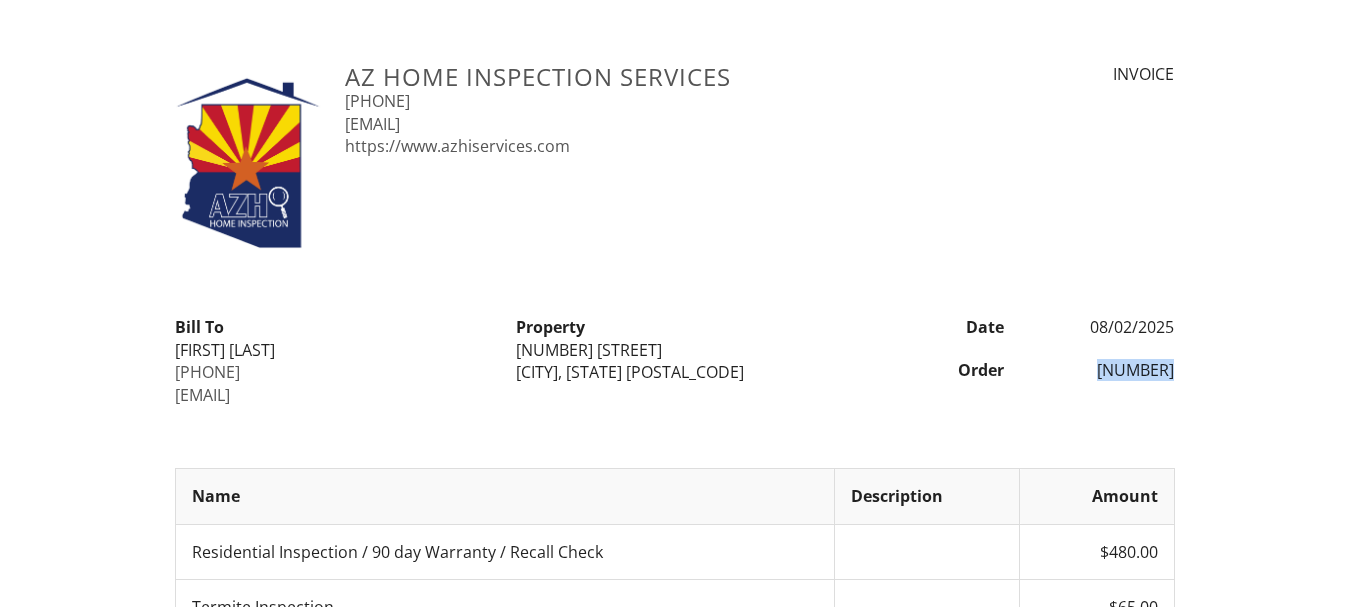 drag, startPoint x: 1104, startPoint y: 371, endPoint x: 1165, endPoint y: 366, distance: 61.204575 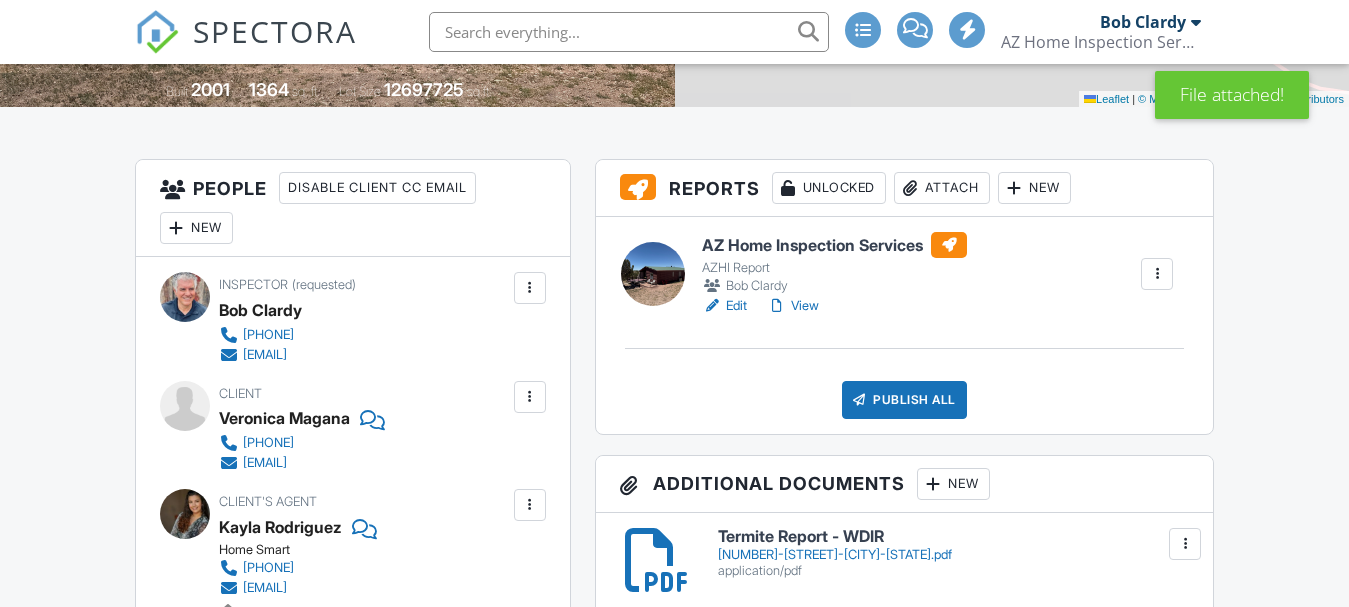 scroll, scrollTop: 499, scrollLeft: 0, axis: vertical 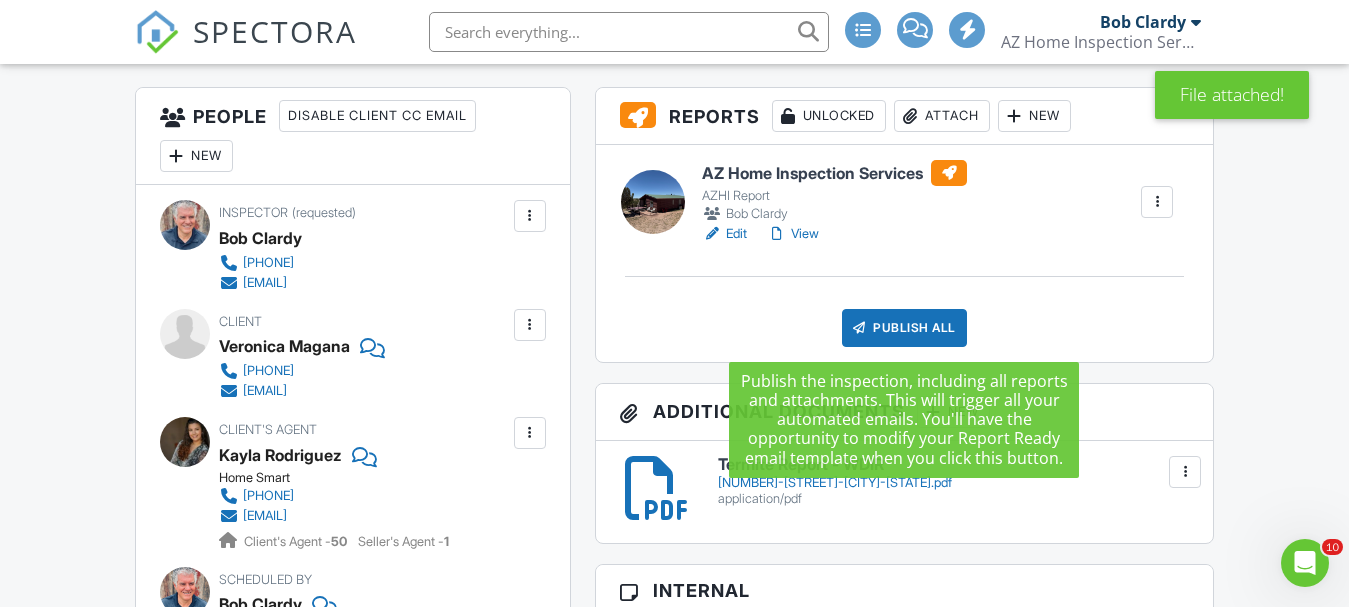click on "Publish All" at bounding box center (904, 328) 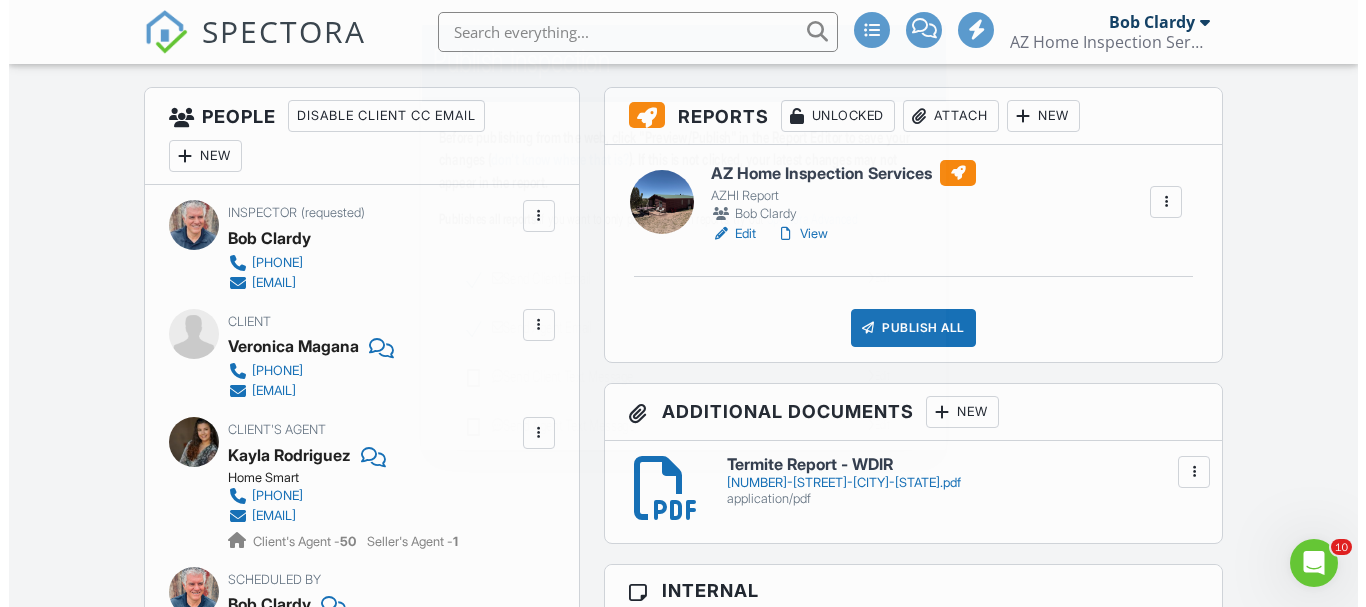 scroll, scrollTop: 489, scrollLeft: 0, axis: vertical 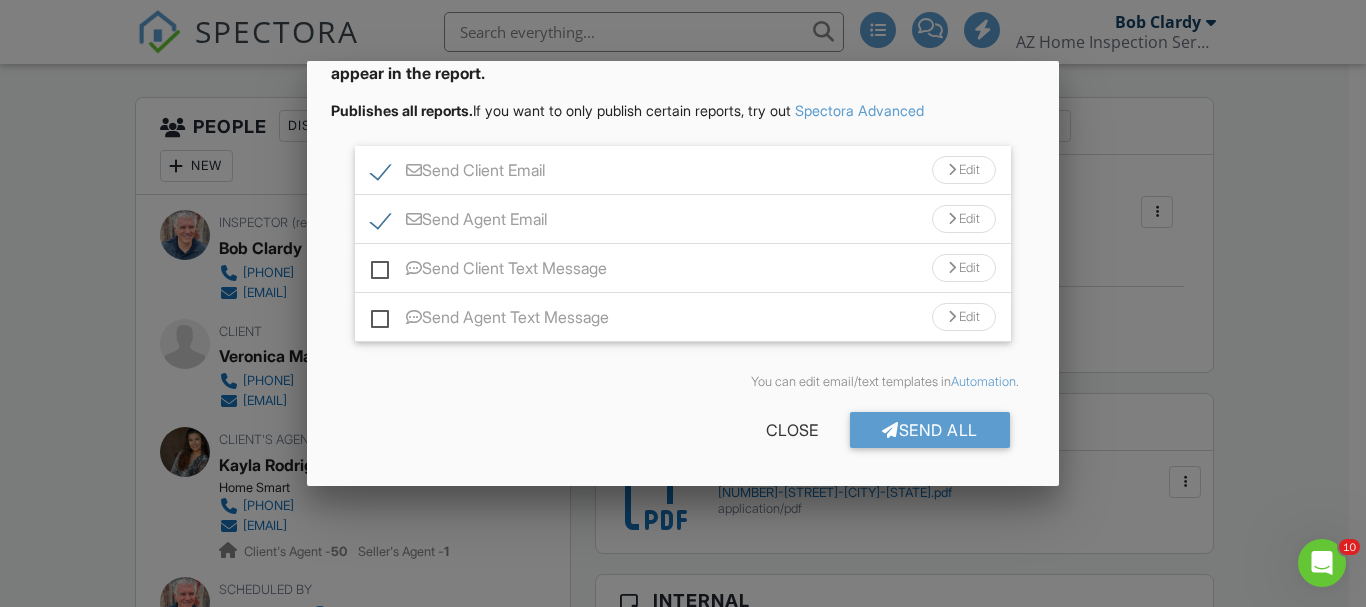 click on "Send Client Text Message" at bounding box center (489, 271) 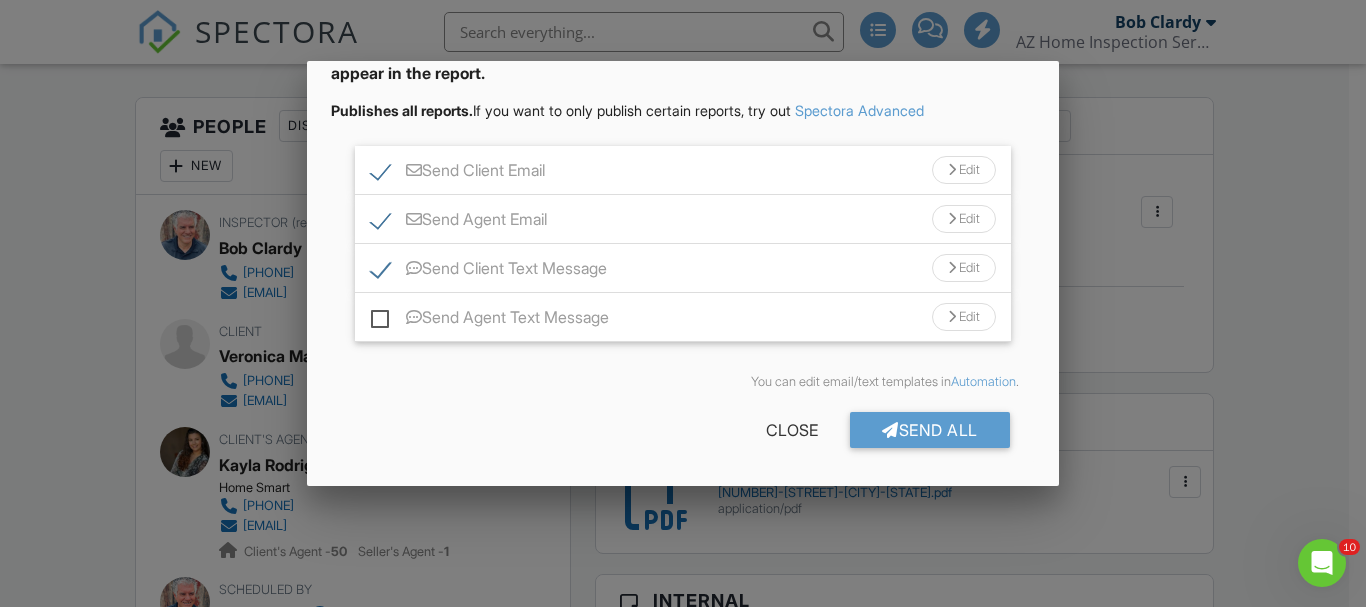 drag, startPoint x: 379, startPoint y: 317, endPoint x: 395, endPoint y: 316, distance: 16.03122 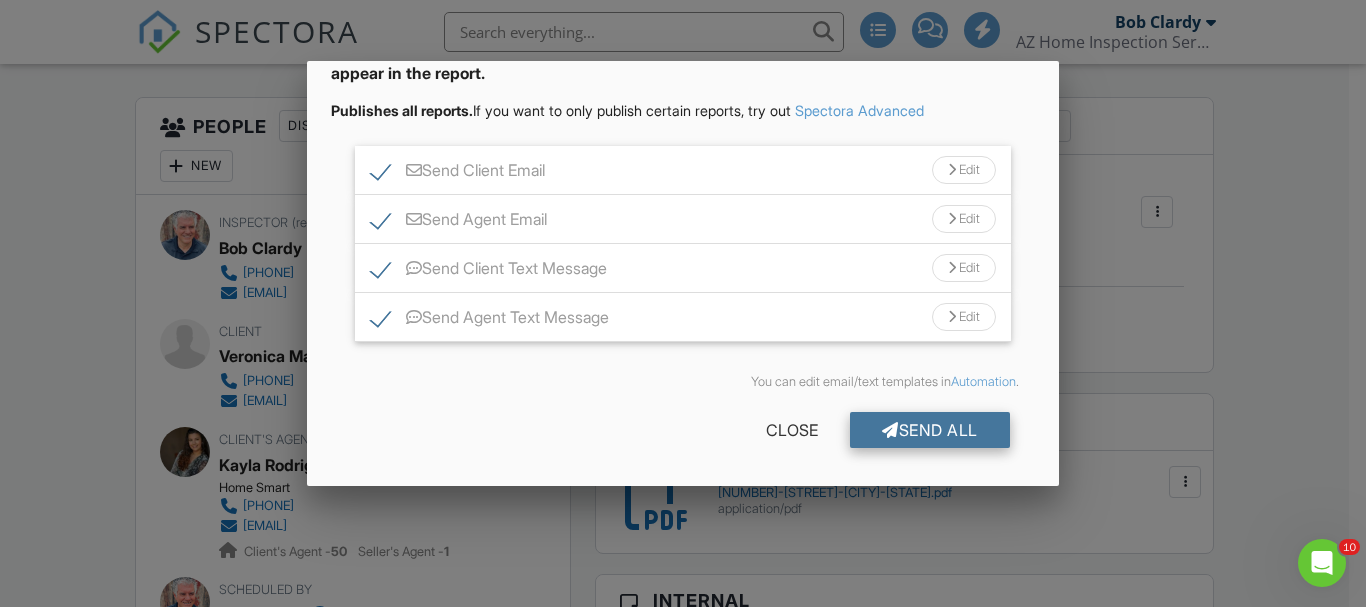 click on "Send All" at bounding box center (930, 430) 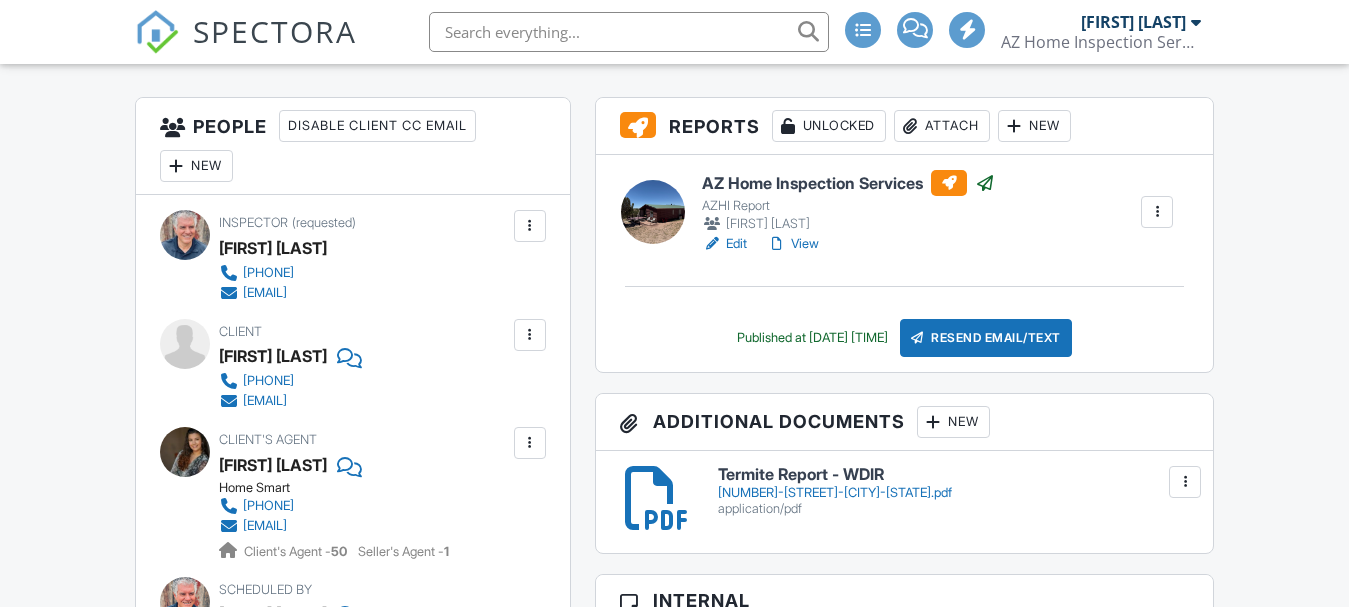 scroll, scrollTop: 489, scrollLeft: 0, axis: vertical 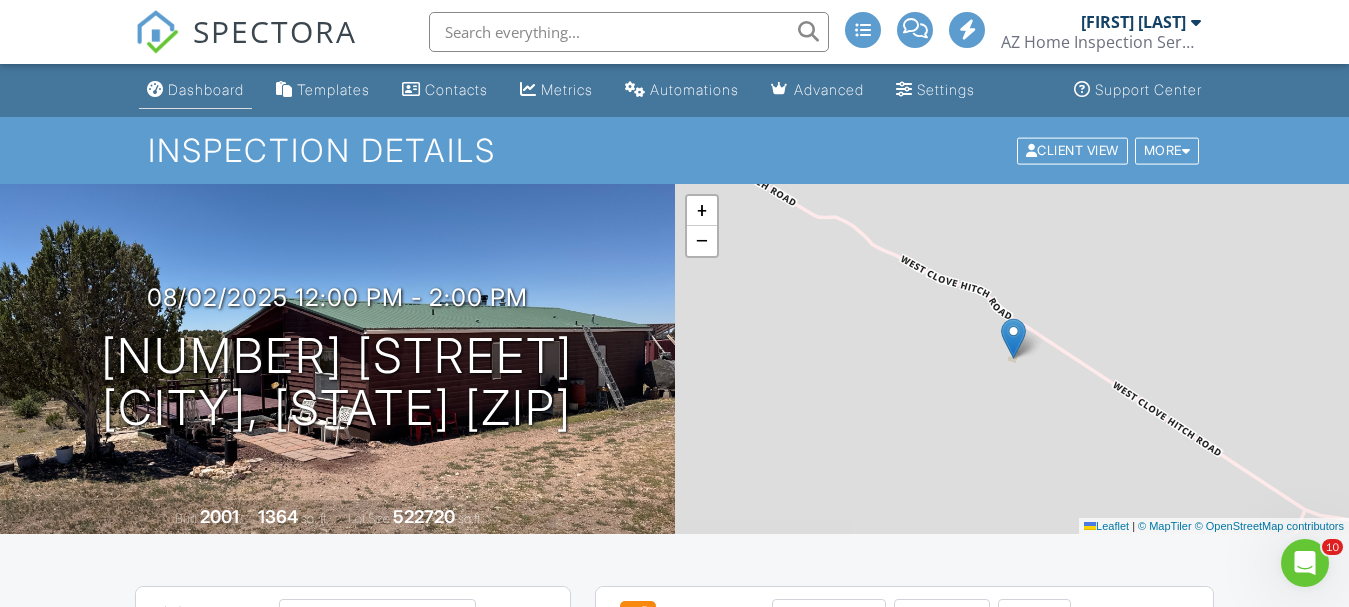 click on "Dashboard" at bounding box center (206, 89) 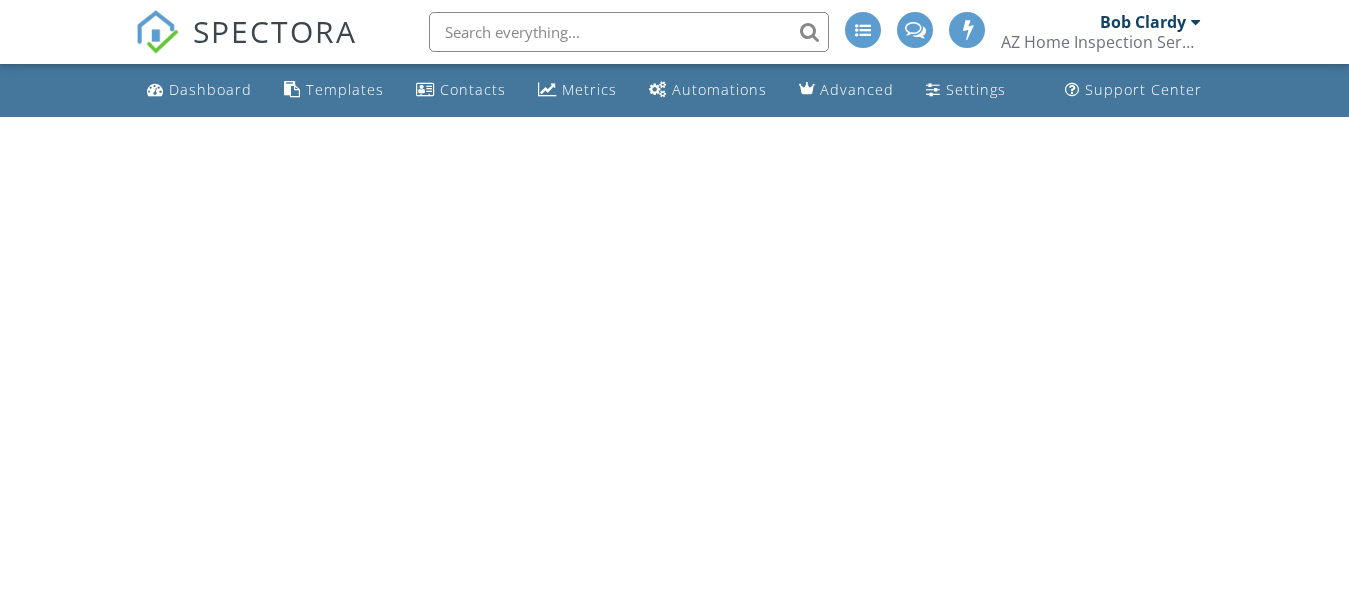 scroll, scrollTop: 0, scrollLeft: 0, axis: both 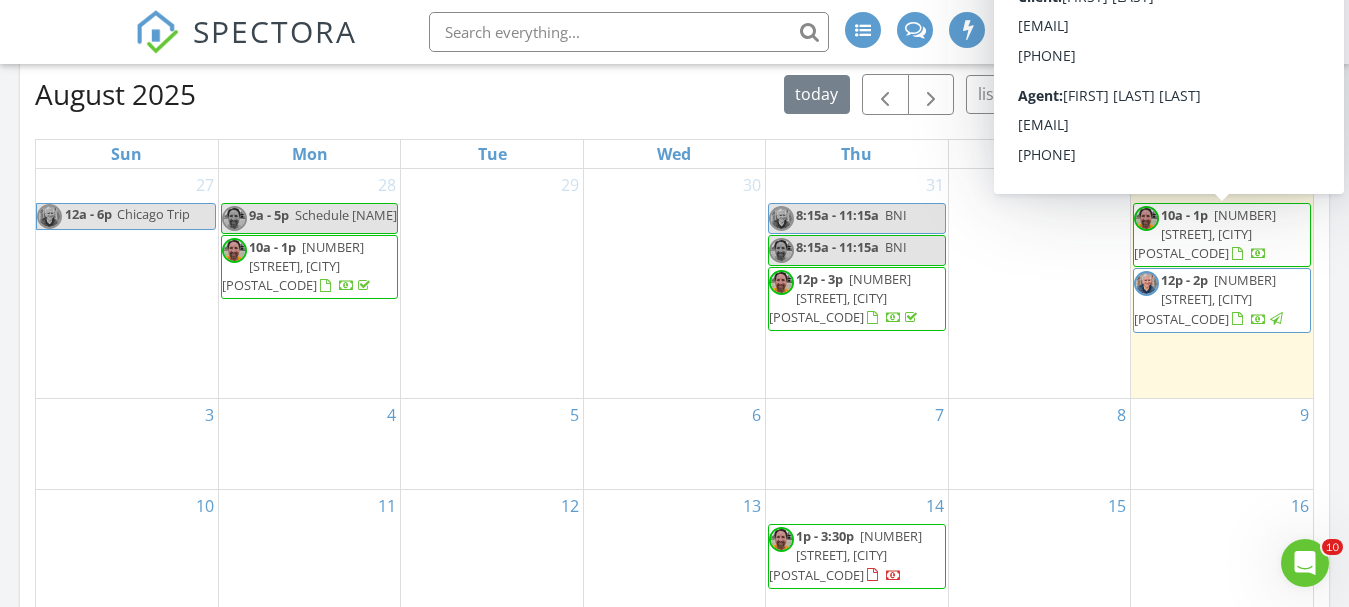 click on "[NUMBER] [STREET], [CITY] [POSTAL_CODE]" at bounding box center (1205, 234) 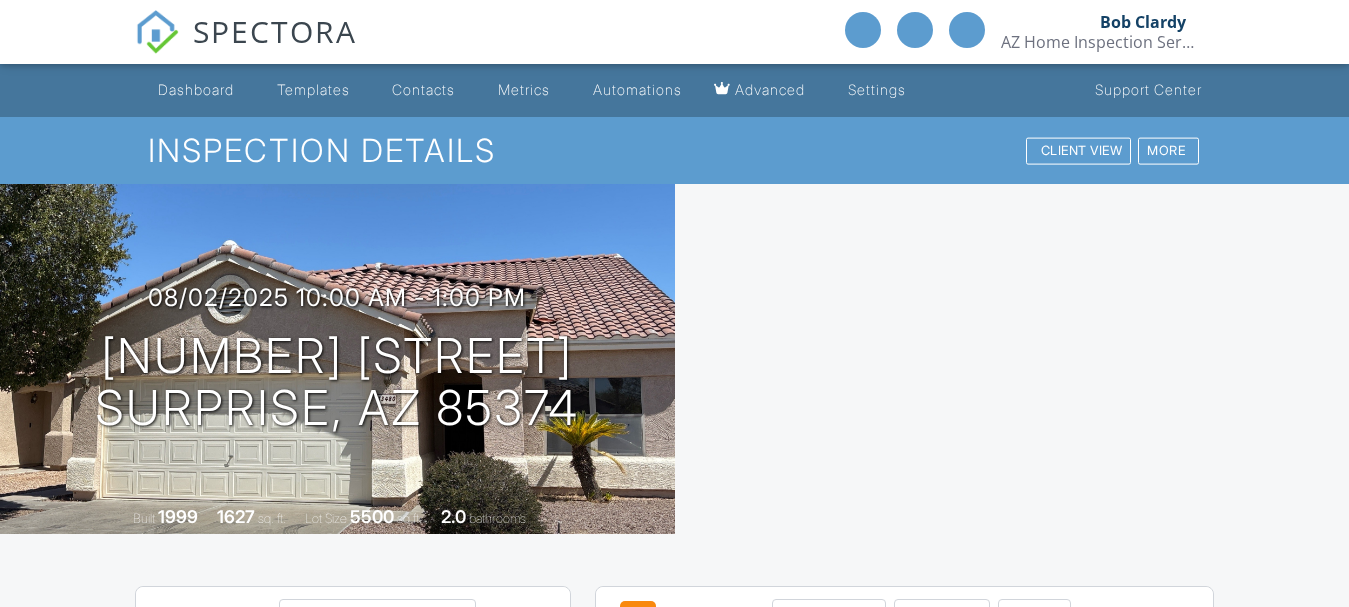 scroll, scrollTop: 0, scrollLeft: 0, axis: both 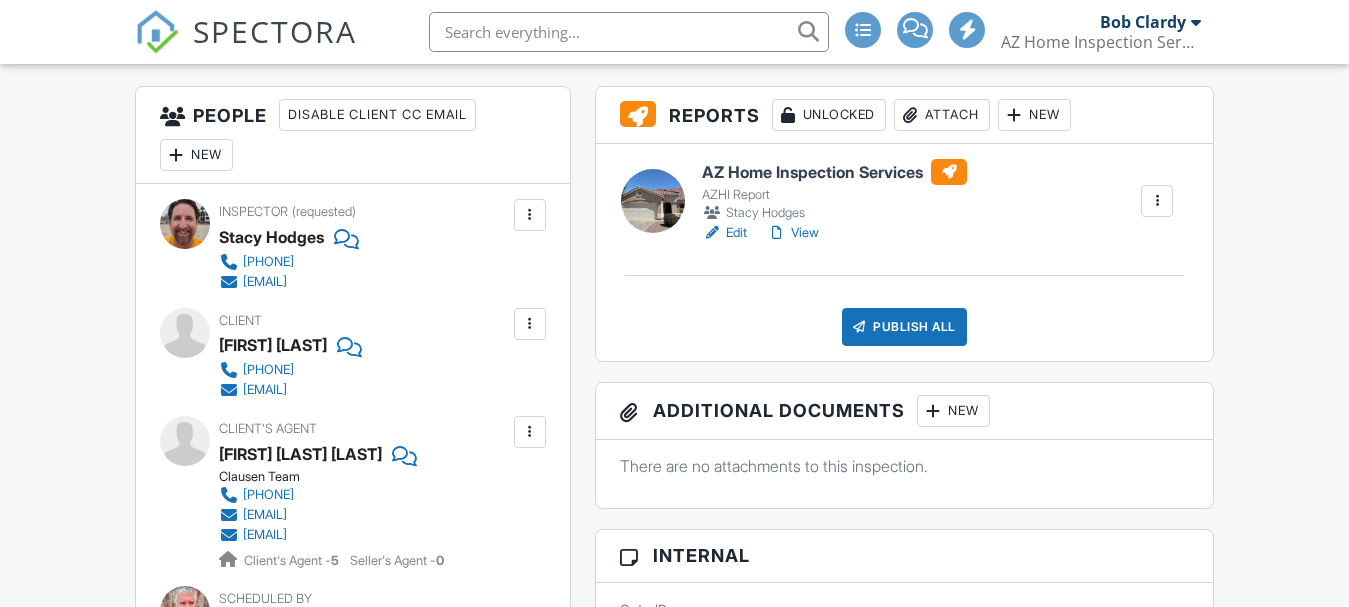 click on "New" at bounding box center [953, 411] 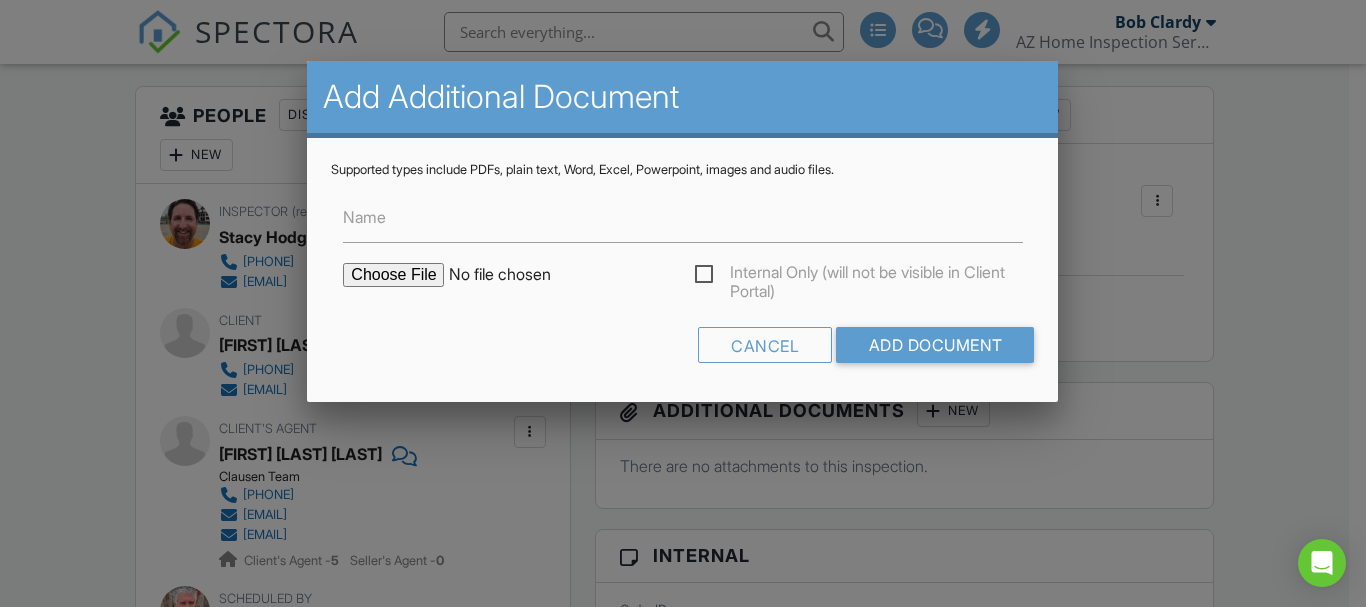 click at bounding box center (513, 275) 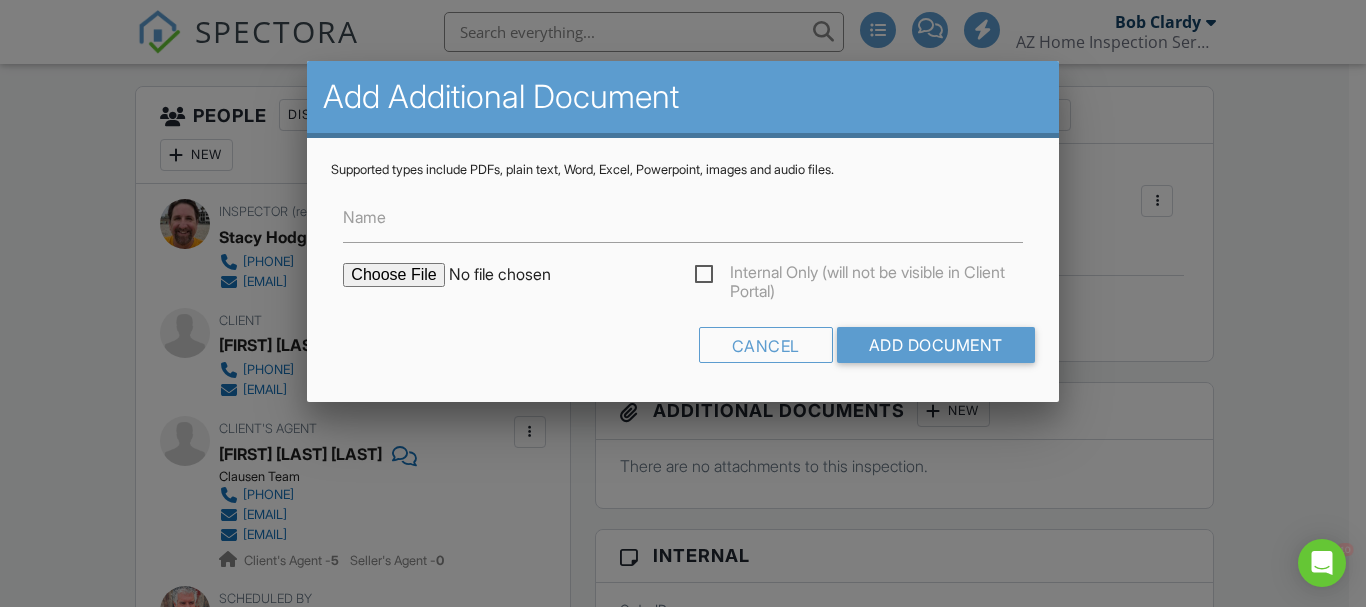 scroll, scrollTop: 0, scrollLeft: 0, axis: both 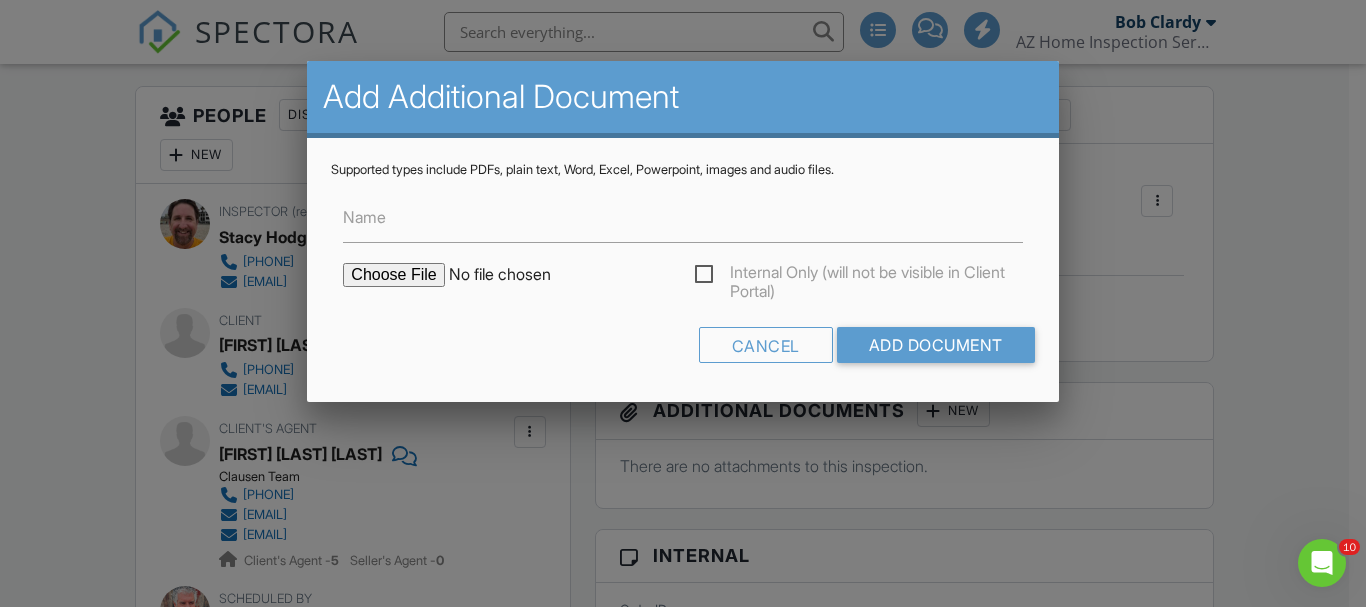 type on "C:\fakepath\13480-W-CANYON-CREEK-DR-SURPRISE-WIRT.pdf" 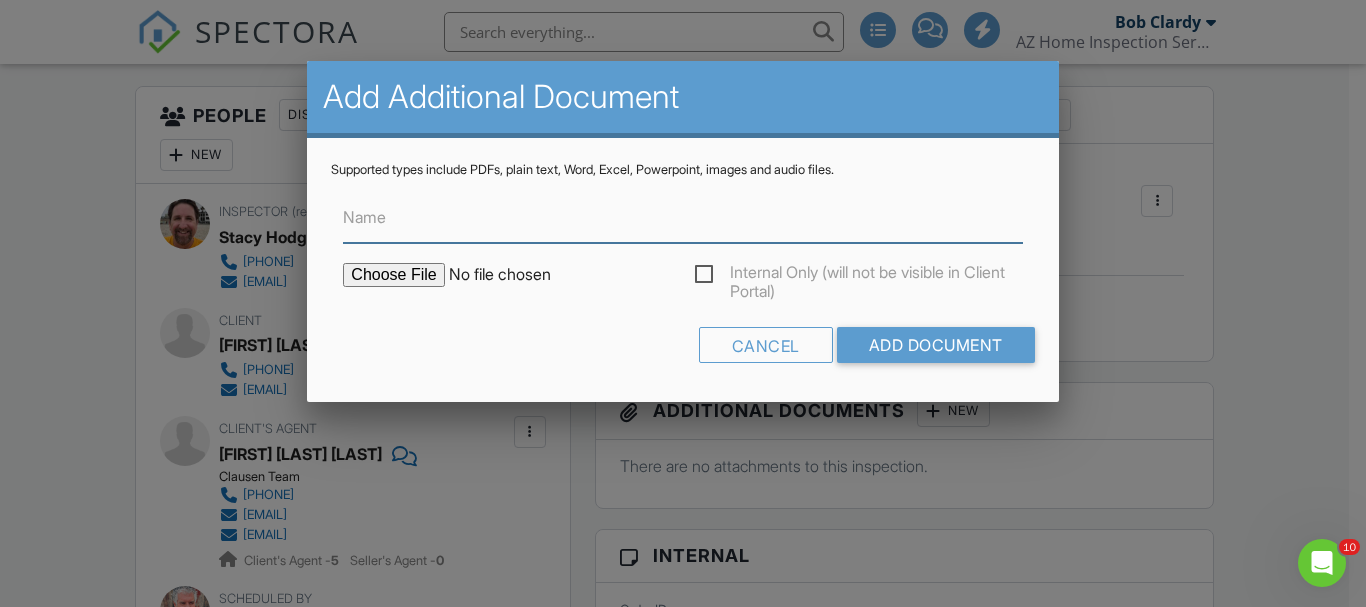 click on "Name" at bounding box center [682, 218] 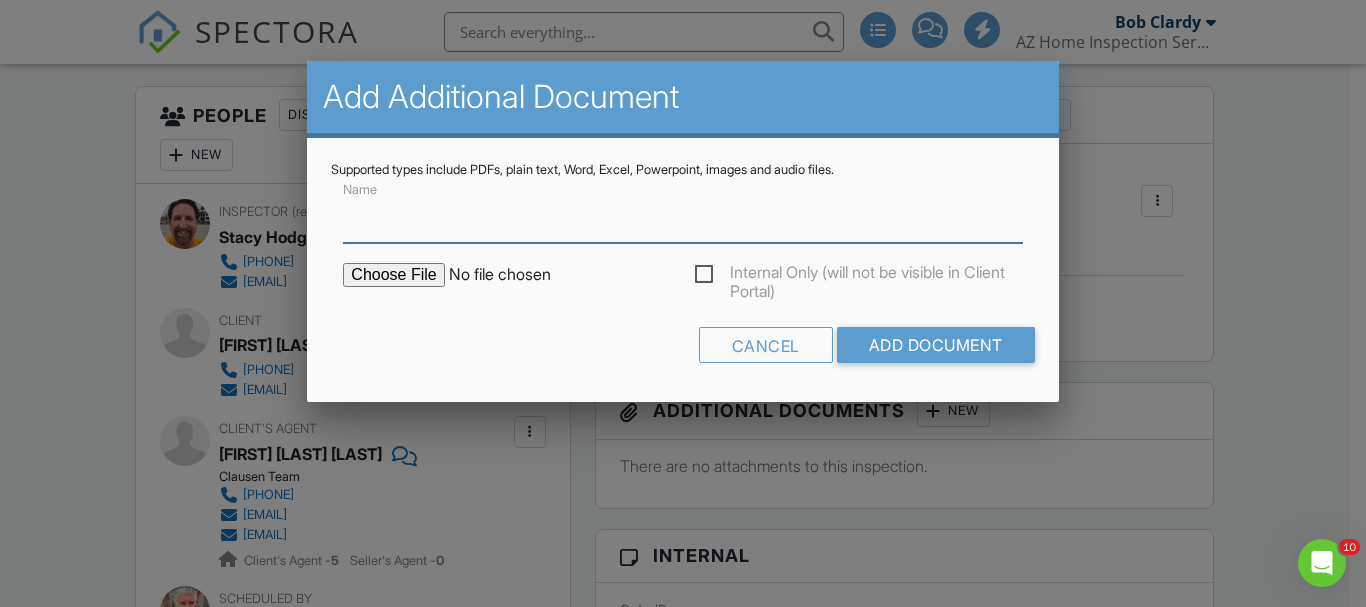 type on "Termite Report - WDIR" 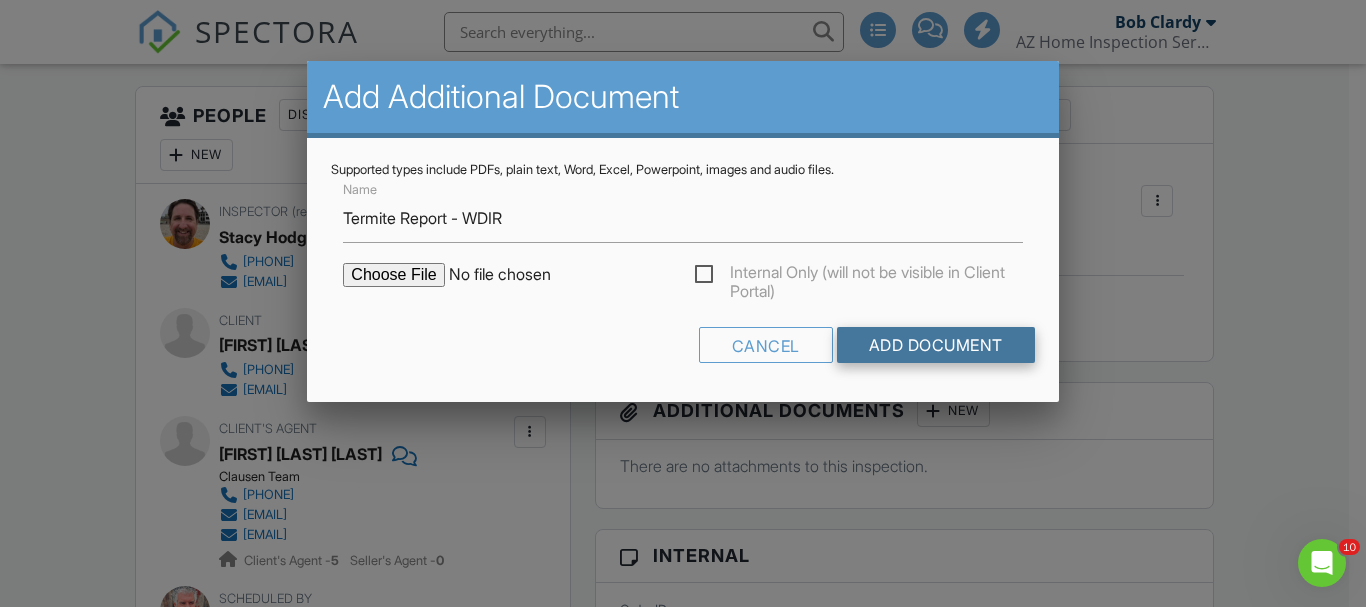 click on "Add Document" at bounding box center [936, 345] 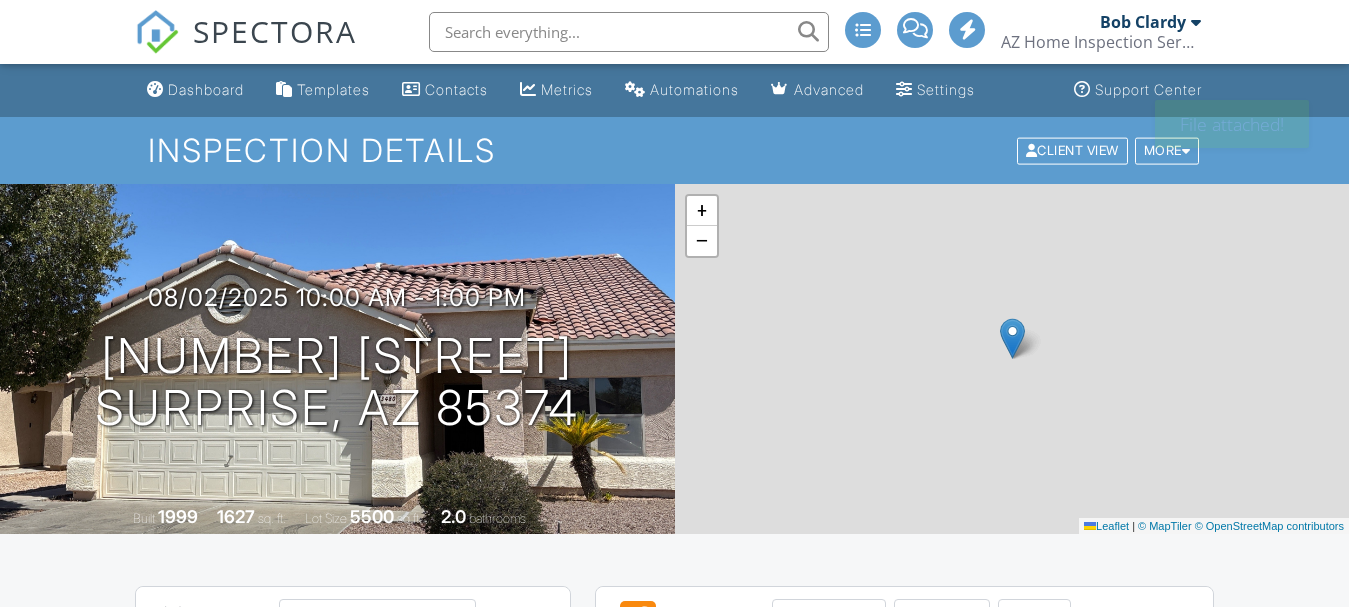 scroll, scrollTop: 0, scrollLeft: 0, axis: both 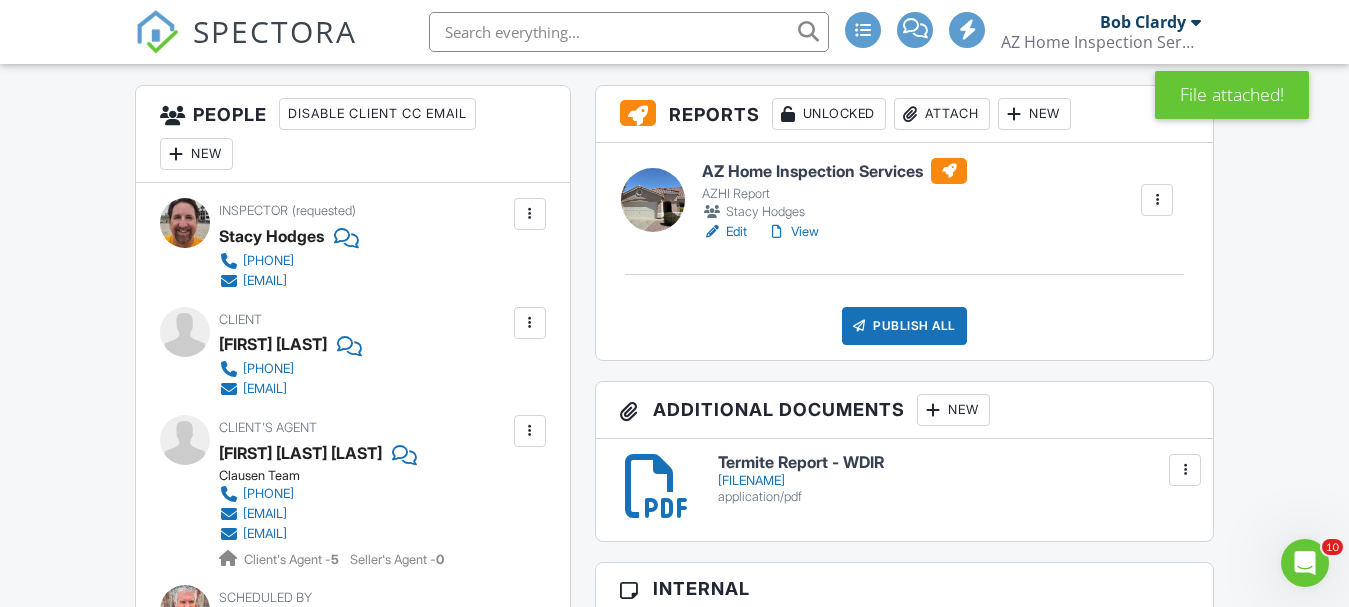 click on "New" at bounding box center (953, 410) 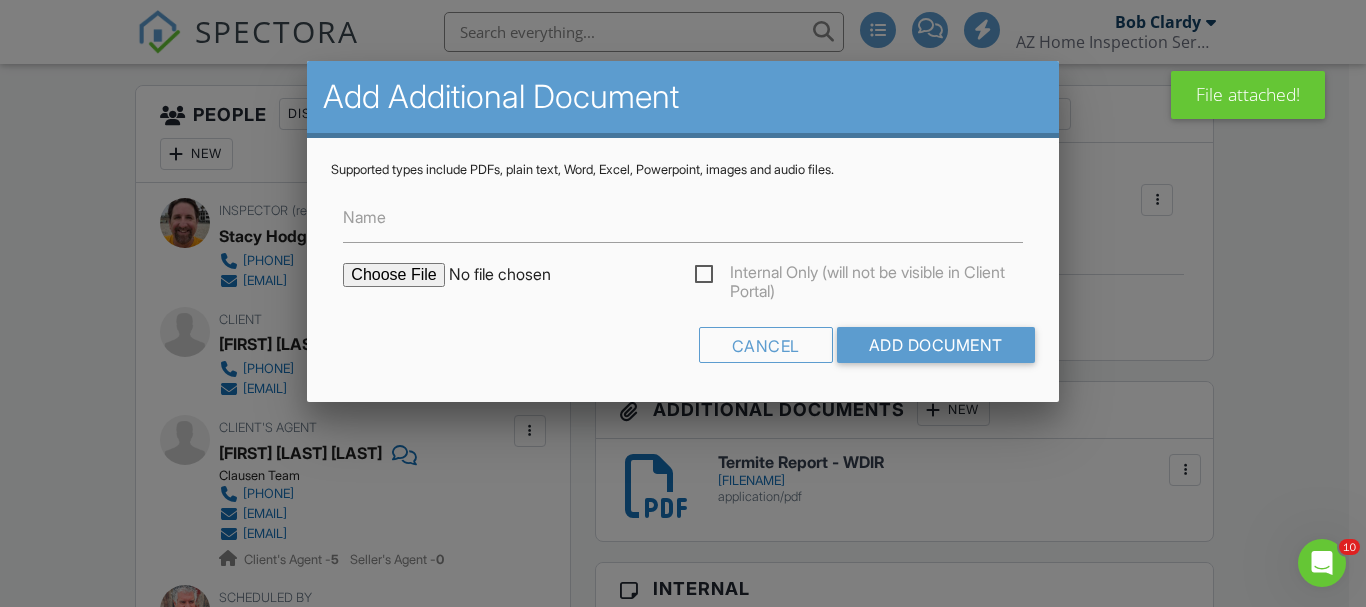 click at bounding box center (513, 275) 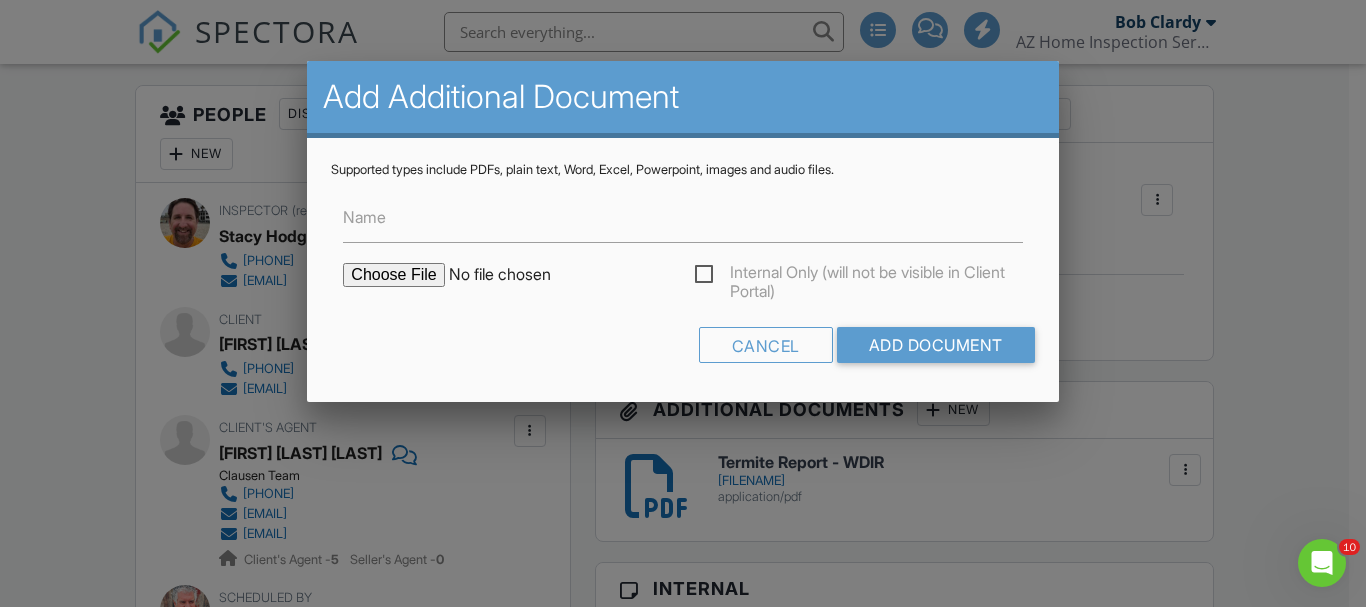 type on "C:\fakepath\90 Day Warranty Pg (1).png" 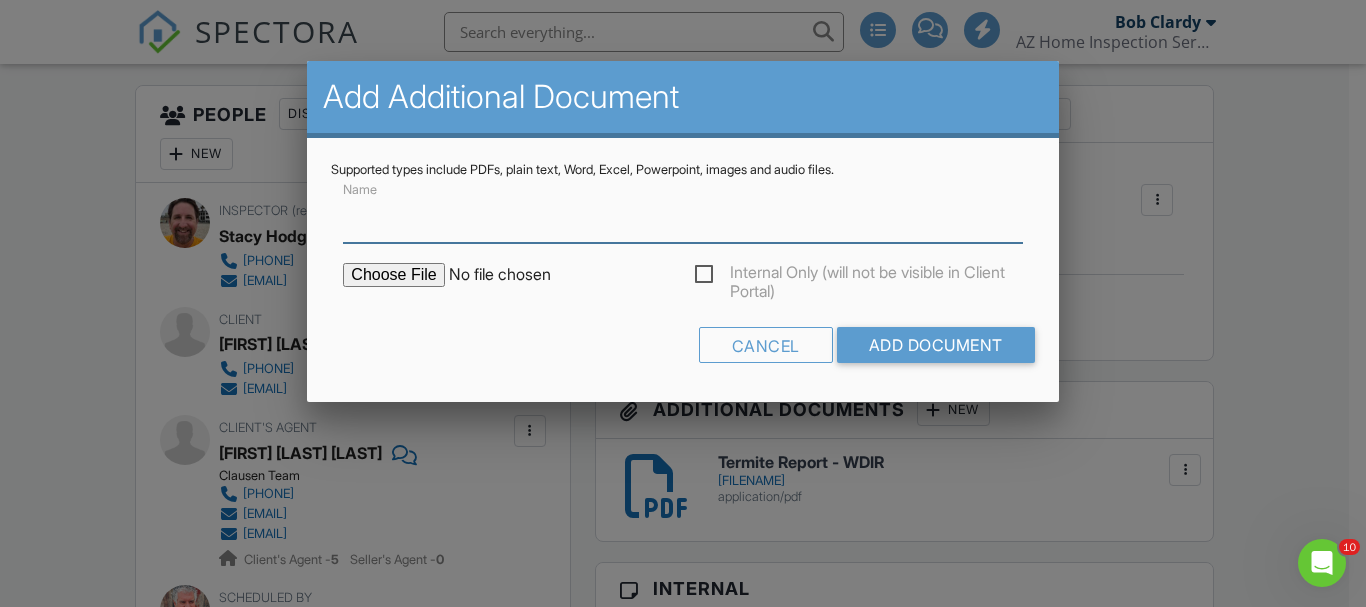 click on "Name" at bounding box center (682, 218) 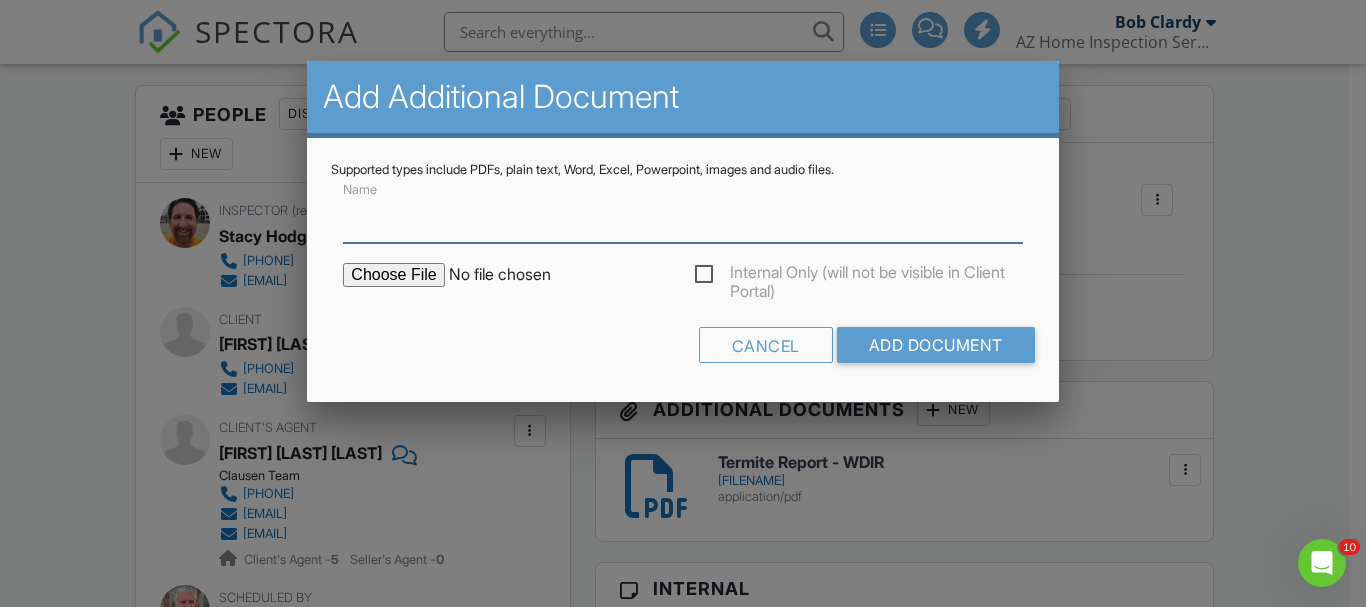 type on "Recall & 90 Day Warranty" 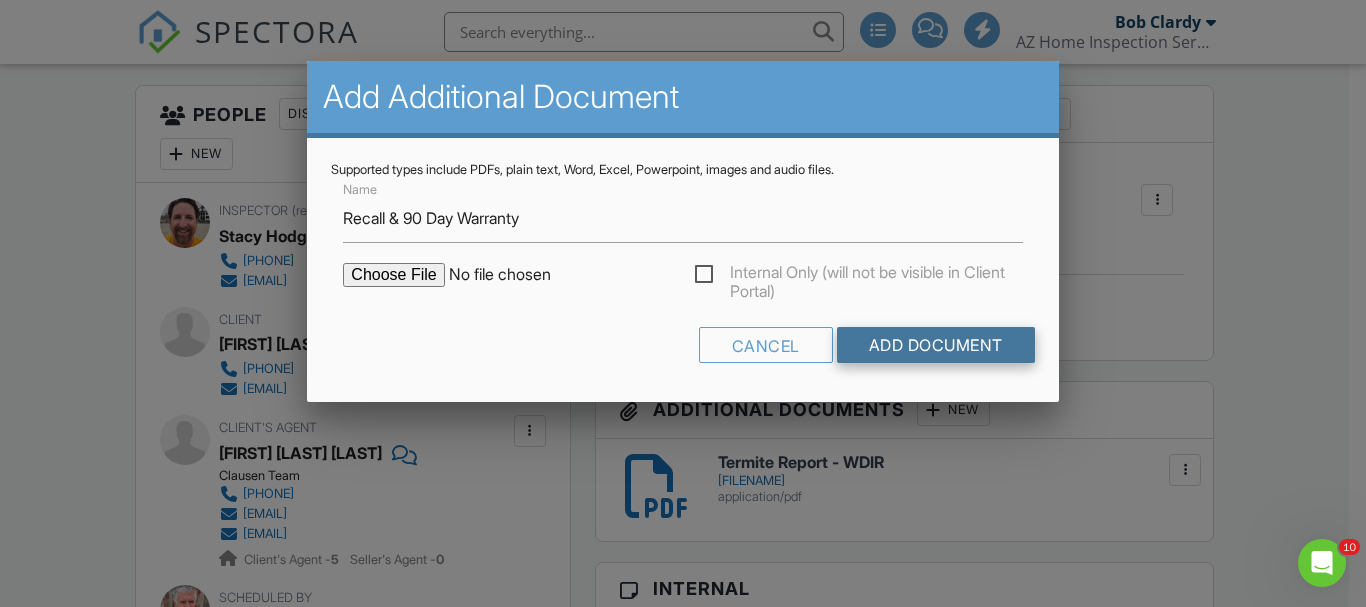 click on "Add Document" at bounding box center [936, 345] 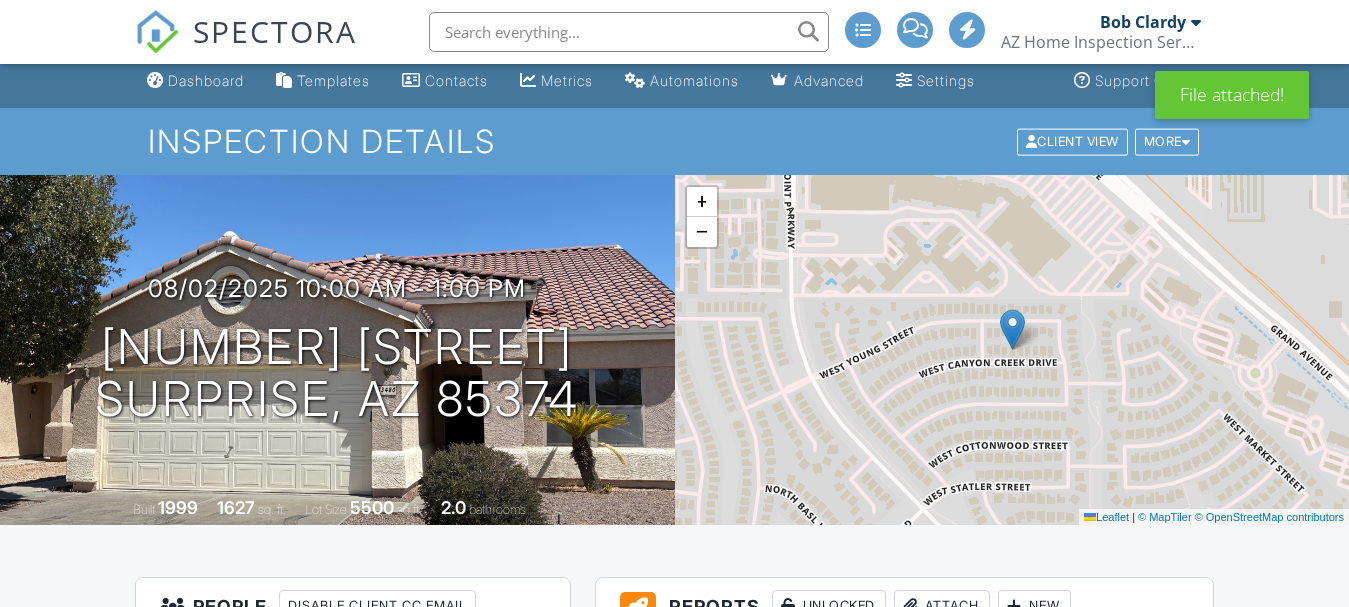 scroll, scrollTop: 598, scrollLeft: 0, axis: vertical 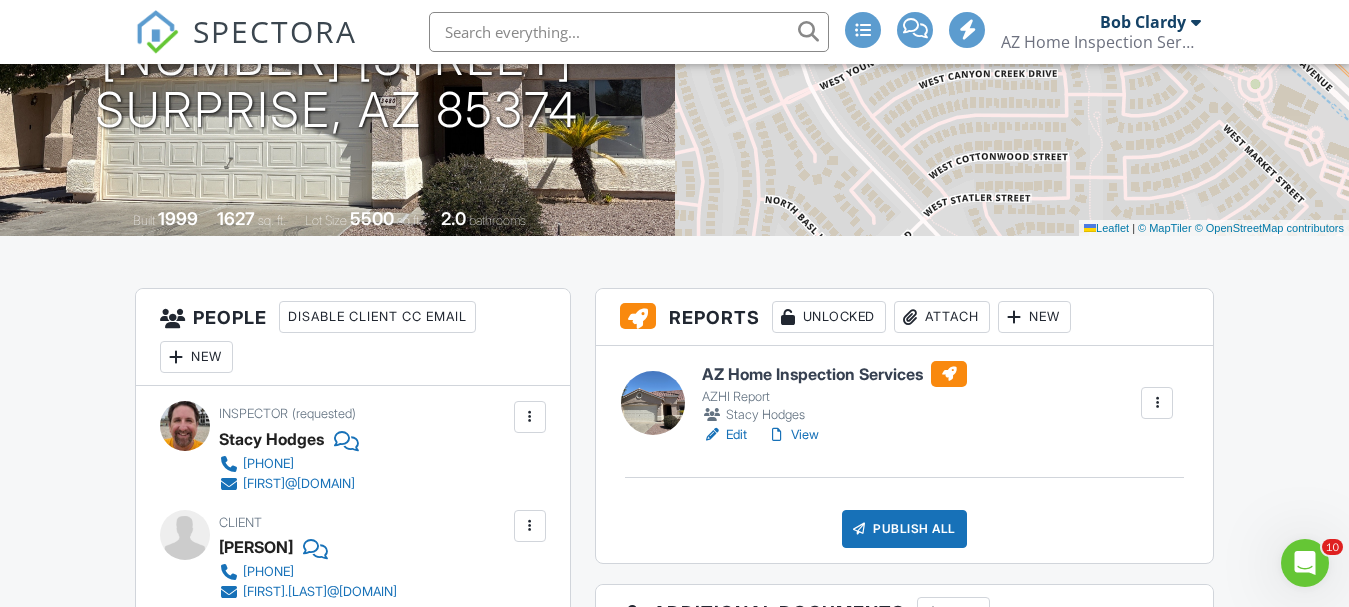 click on "View" at bounding box center (793, 435) 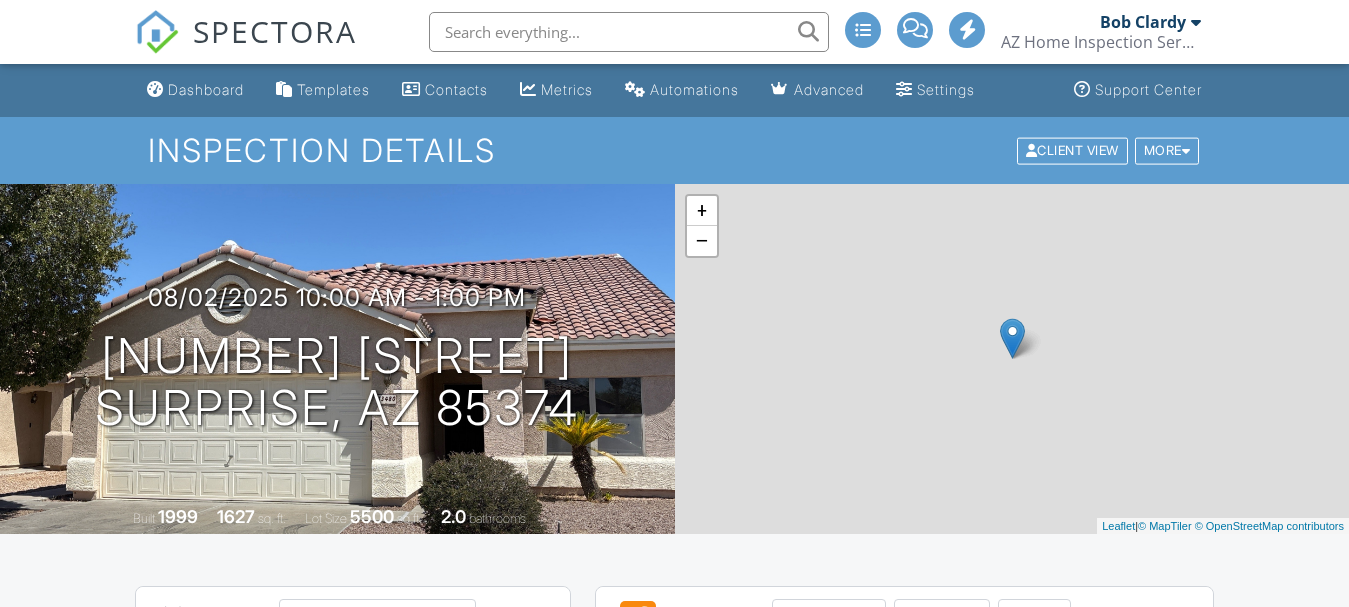 scroll, scrollTop: 0, scrollLeft: 0, axis: both 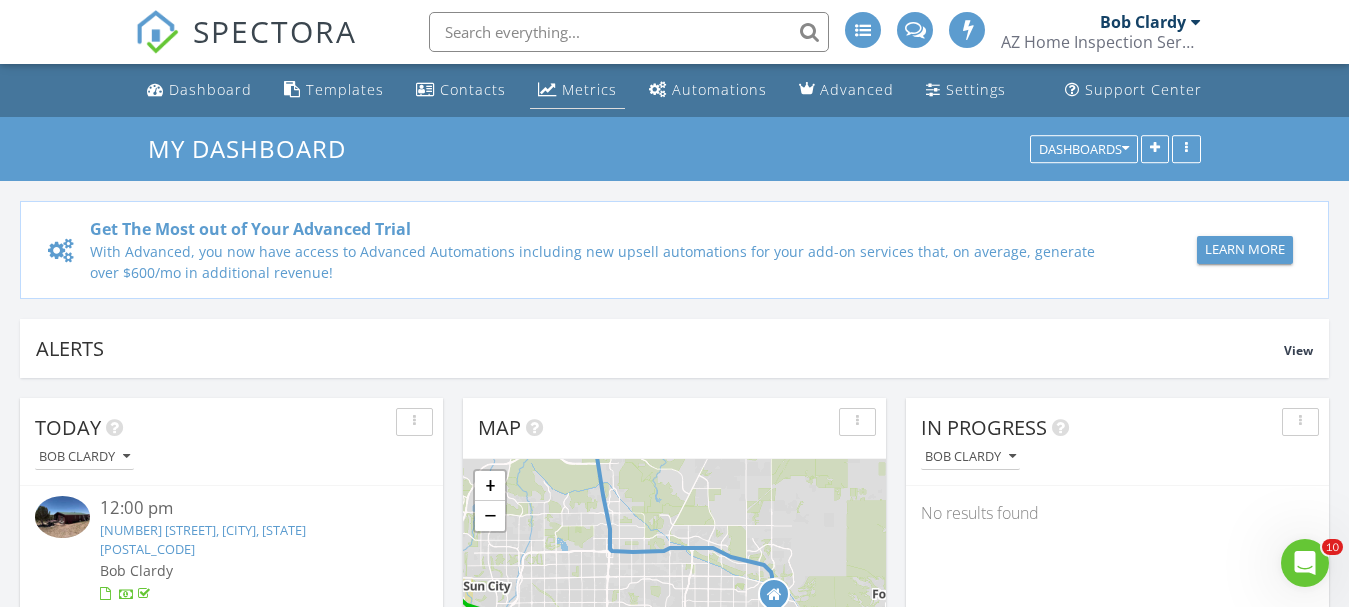 click on "Metrics" at bounding box center [589, 89] 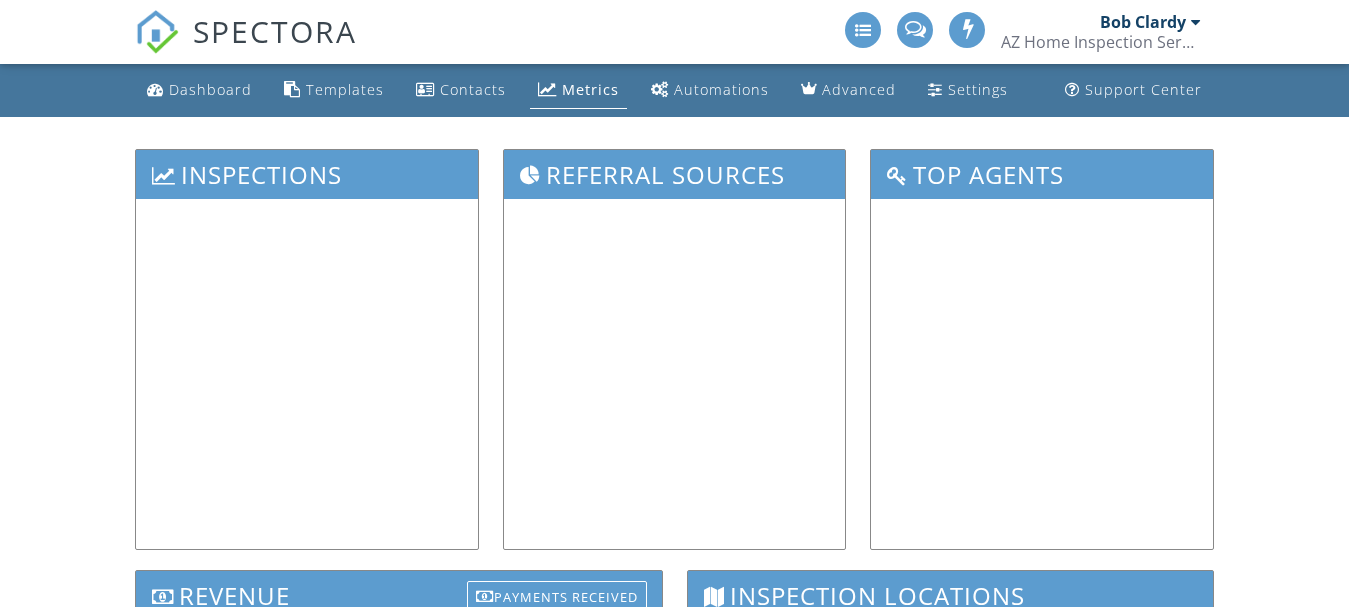scroll, scrollTop: 0, scrollLeft: 0, axis: both 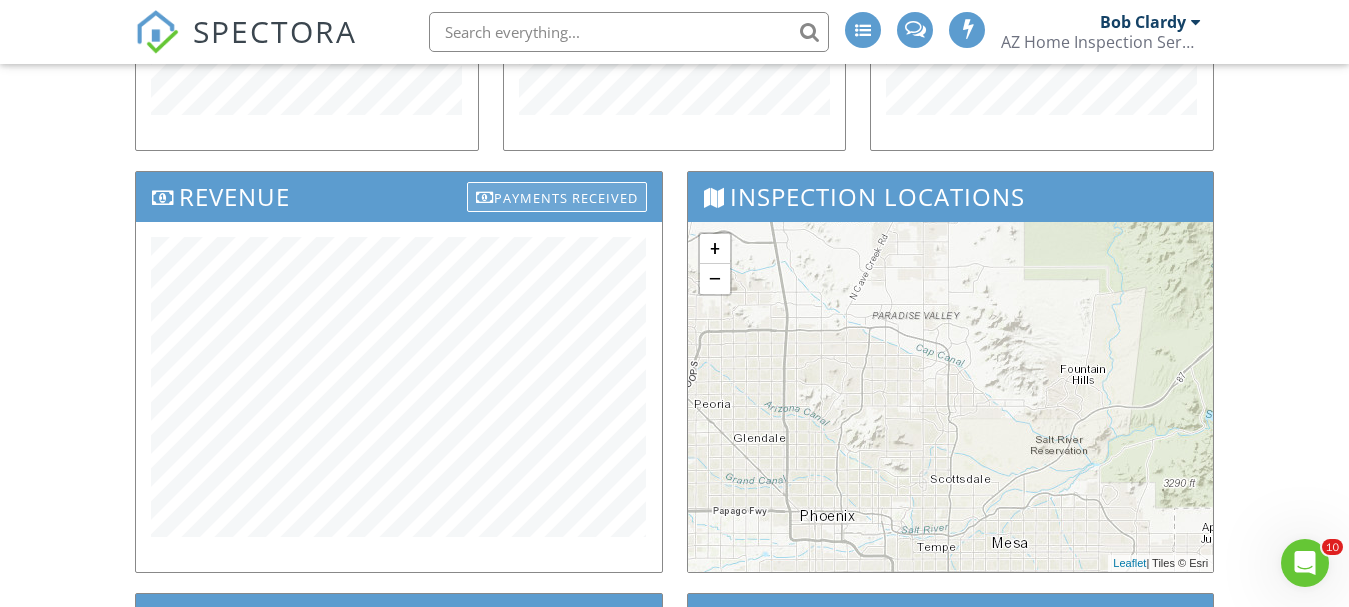 click on "Payments Received" at bounding box center (557, 197) 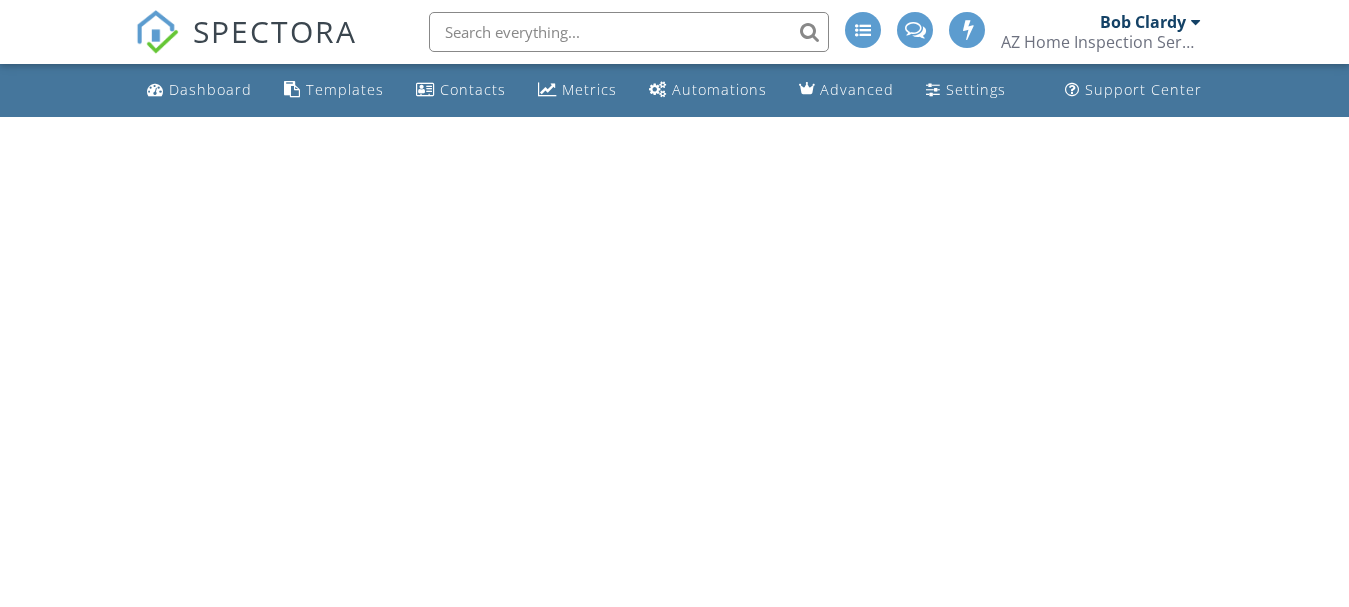 scroll, scrollTop: 0, scrollLeft: 0, axis: both 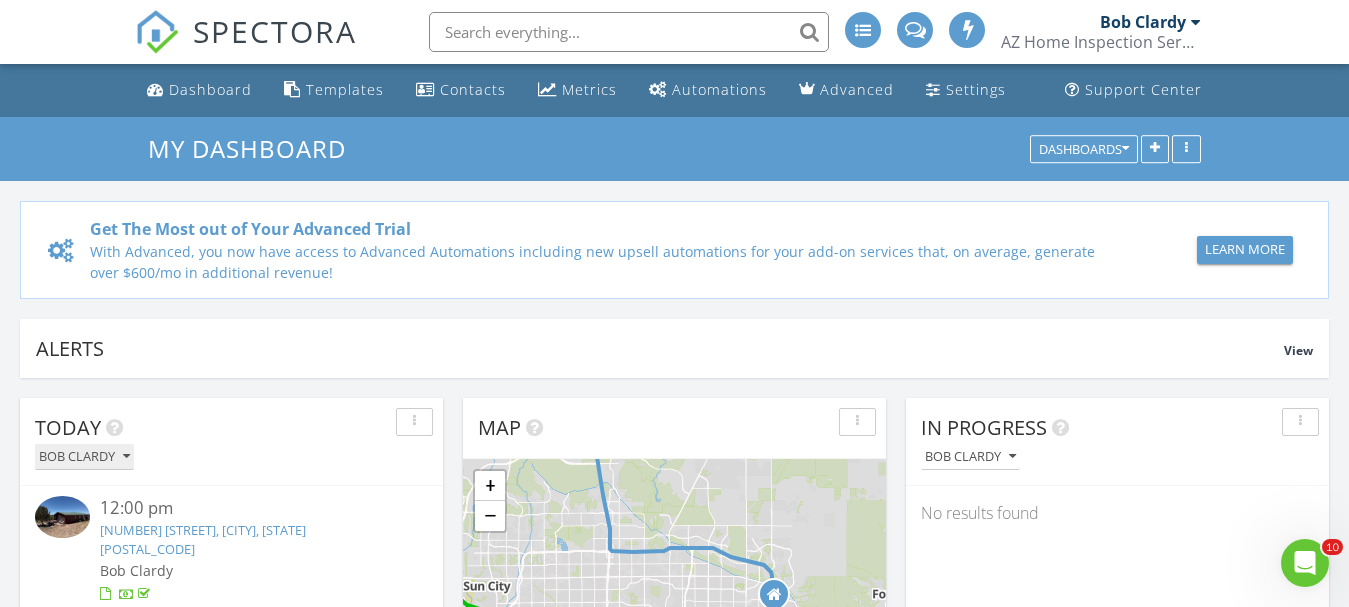 click at bounding box center [126, 457] 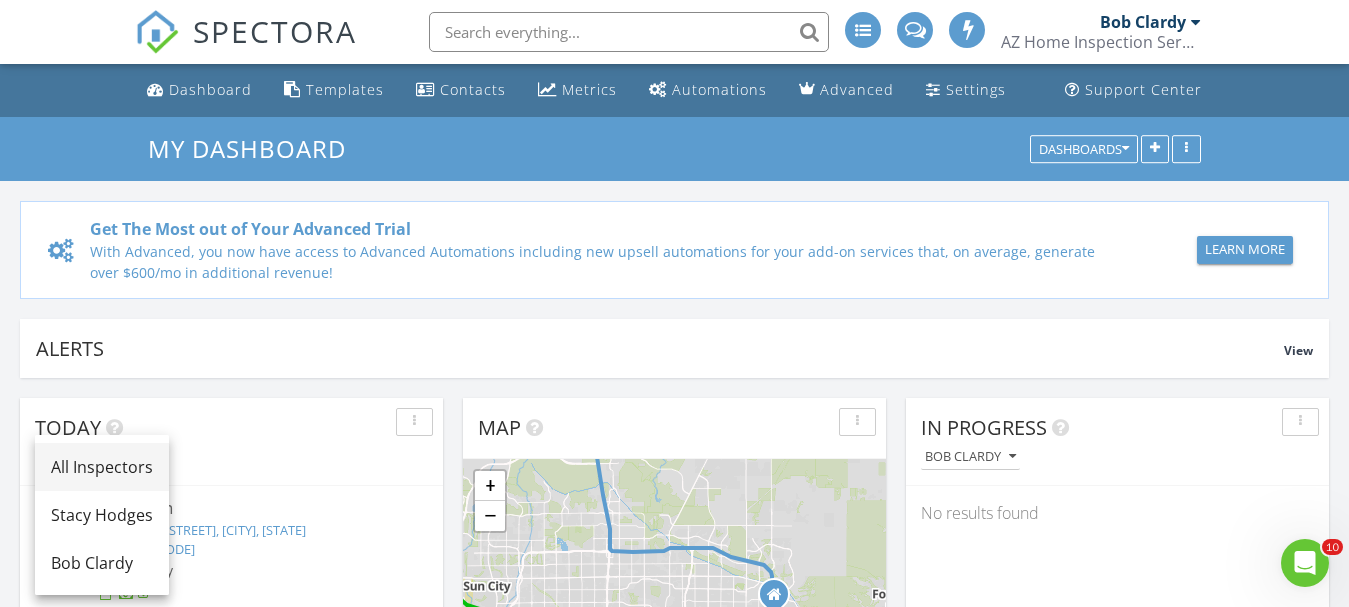 click on "All Inspectors" at bounding box center [102, 467] 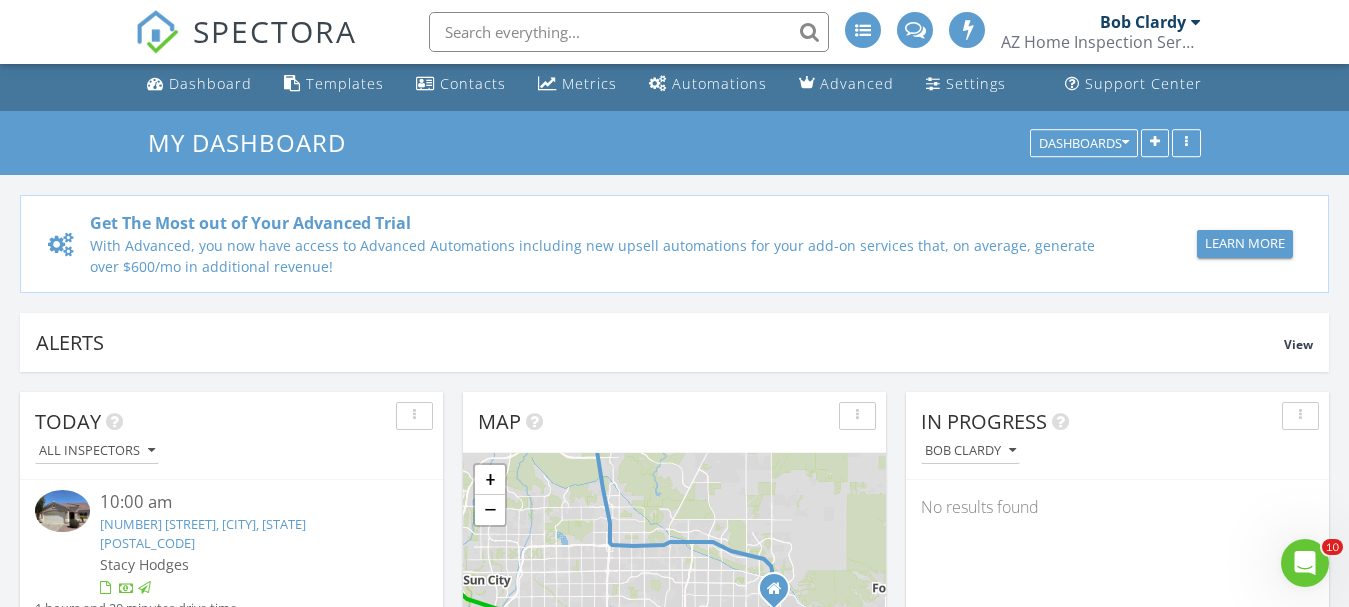 scroll, scrollTop: 0, scrollLeft: 0, axis: both 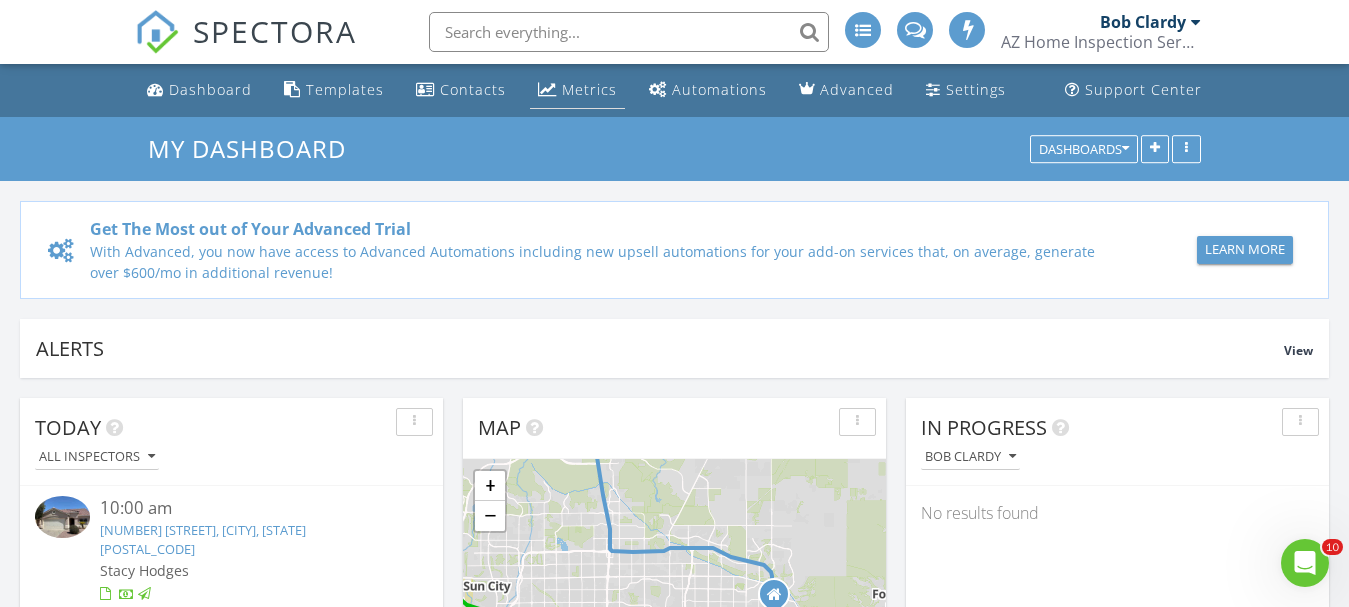 click on "Metrics" at bounding box center (589, 89) 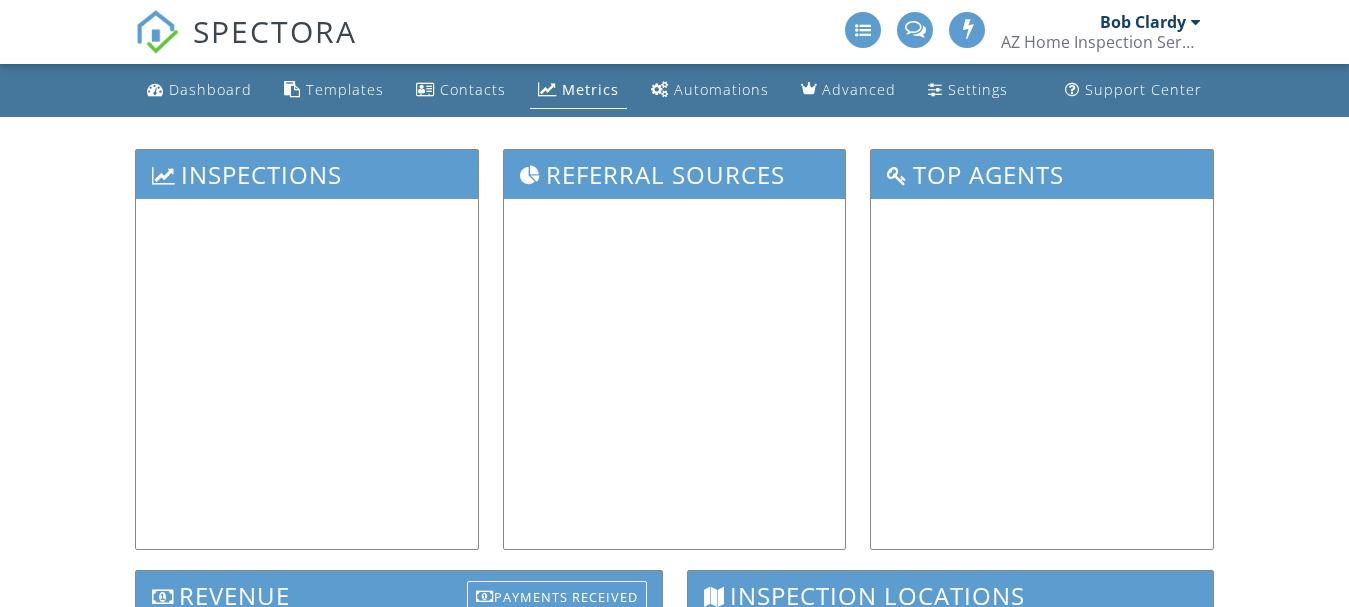scroll, scrollTop: 0, scrollLeft: 0, axis: both 